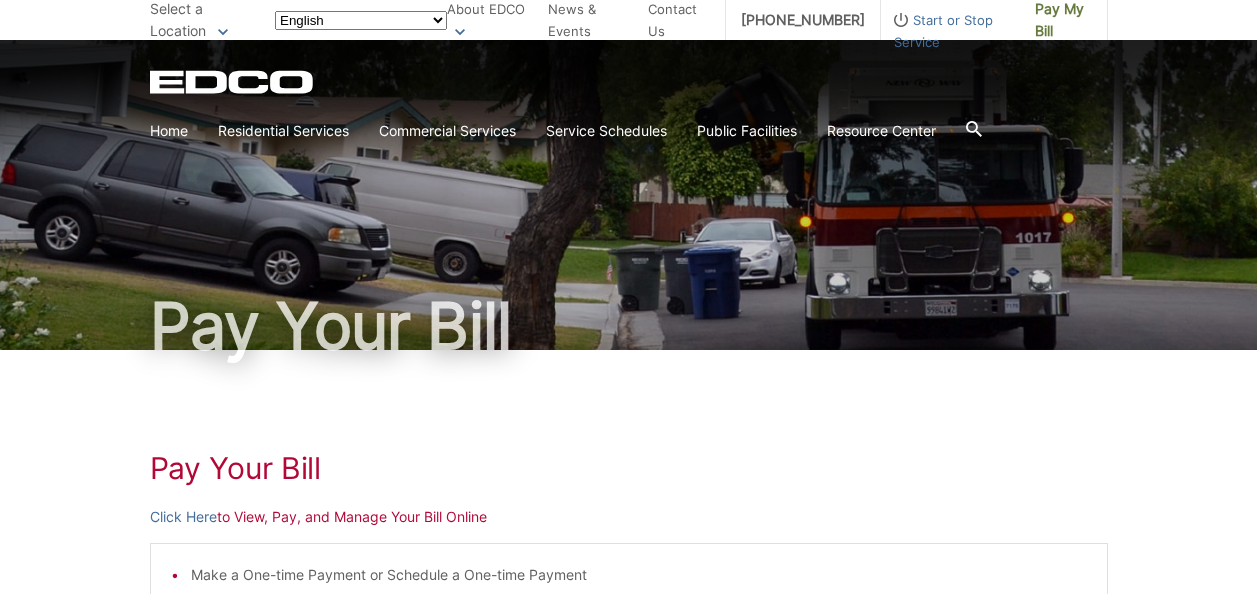 scroll, scrollTop: 0, scrollLeft: 0, axis: both 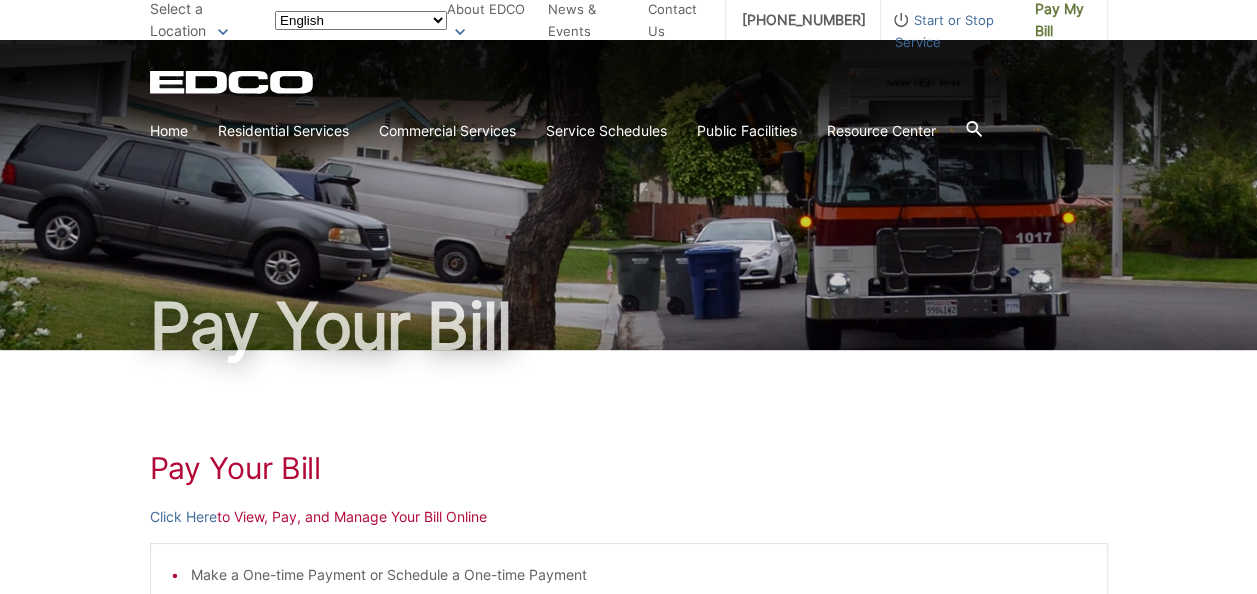 click on "Start or Stop Service" at bounding box center (950, 31) 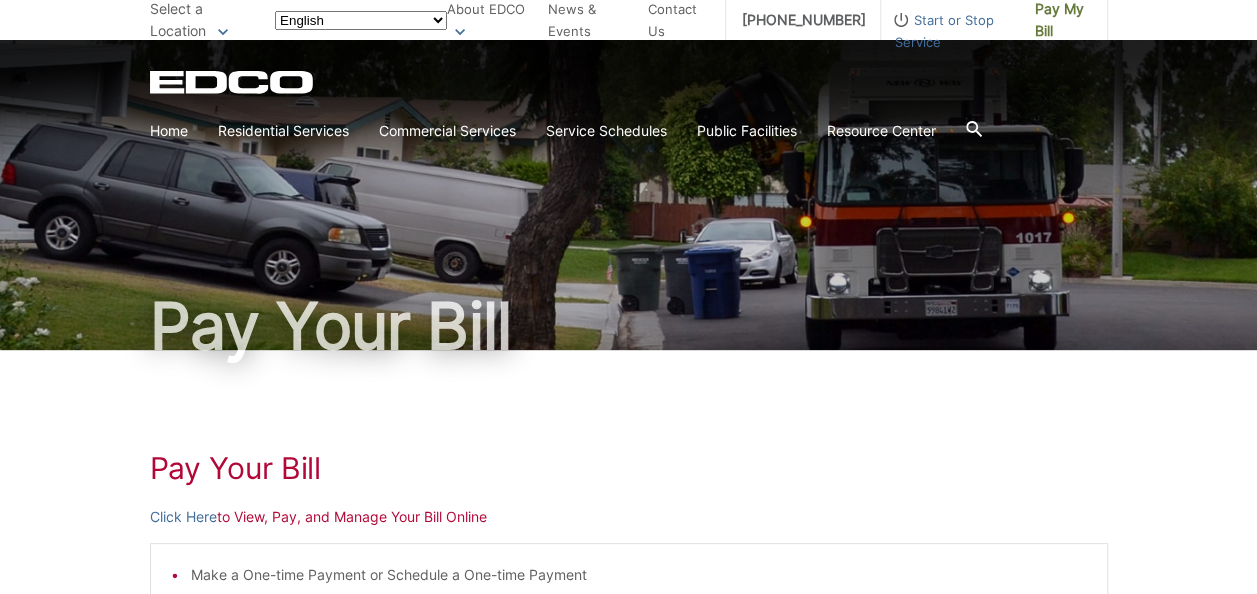 click on "Start or Stop Service" at bounding box center [950, 31] 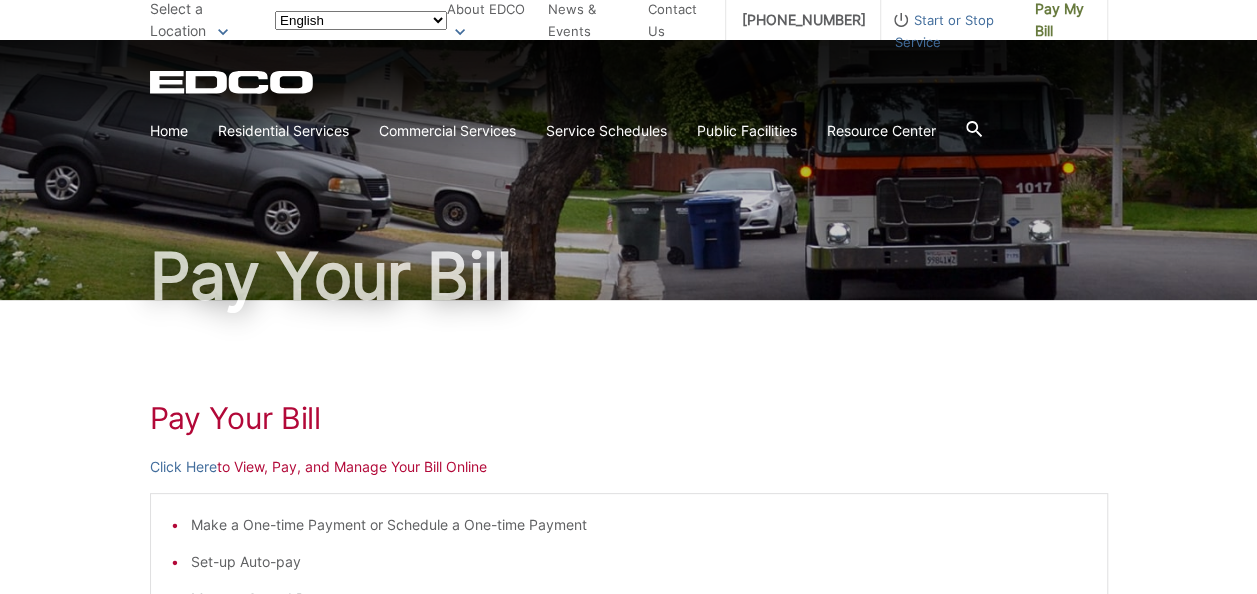 scroll, scrollTop: 0, scrollLeft: 0, axis: both 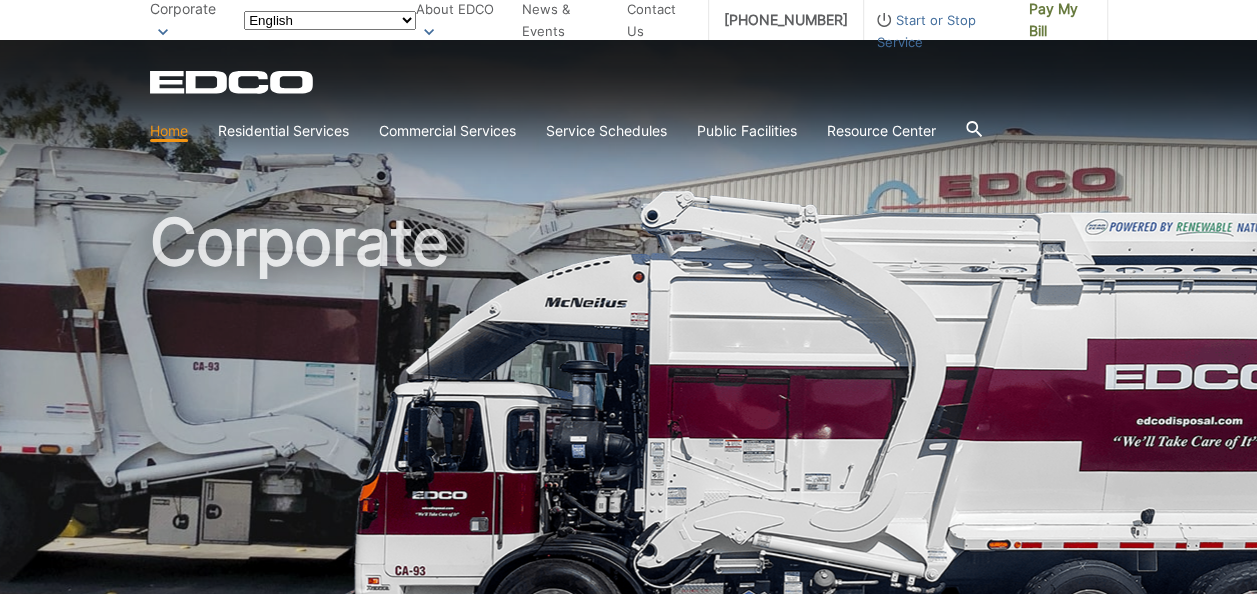 click on "Start or Stop Service" at bounding box center (939, 31) 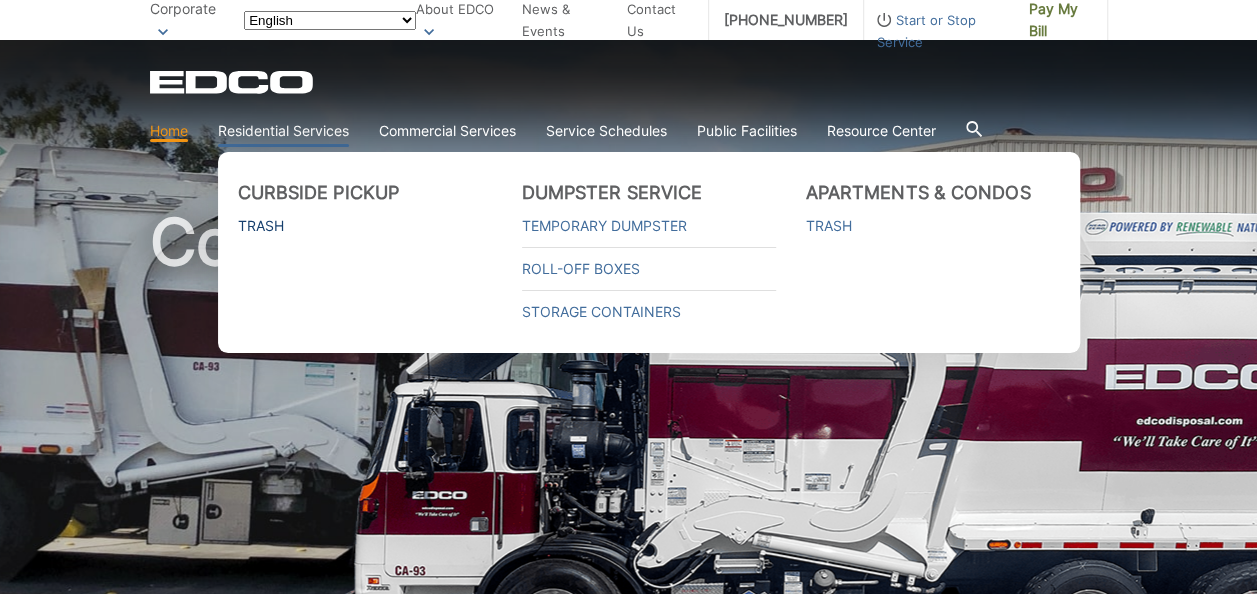 click on "Trash" at bounding box center (365, 226) 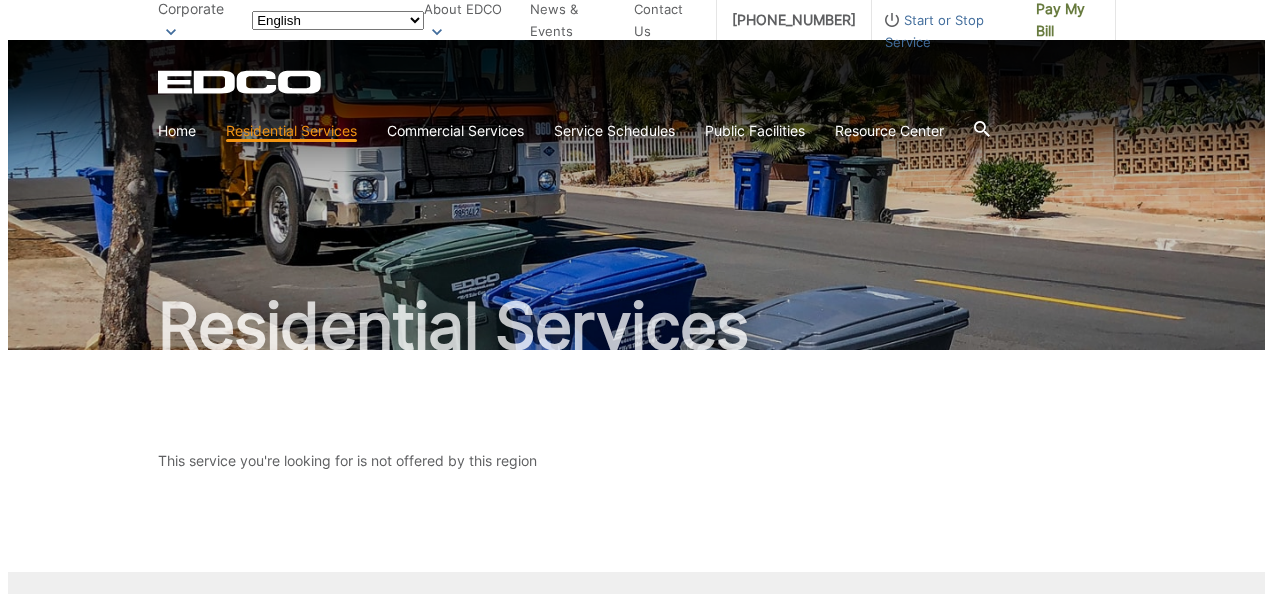 scroll, scrollTop: 0, scrollLeft: 0, axis: both 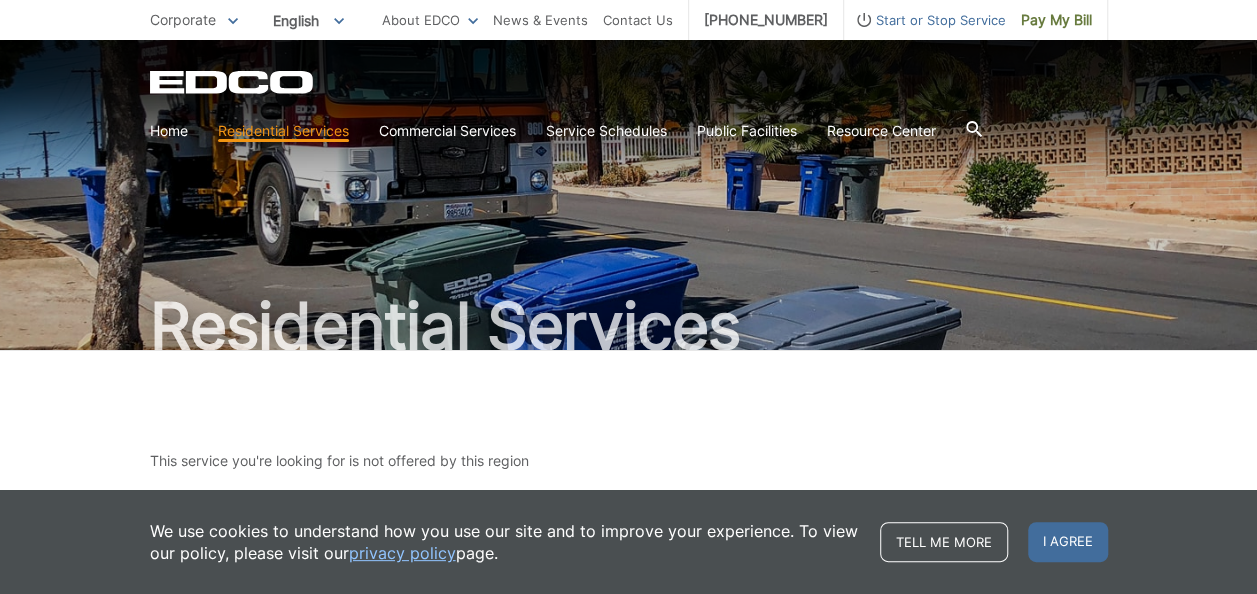 click on "Start or Stop Service" at bounding box center (925, 20) 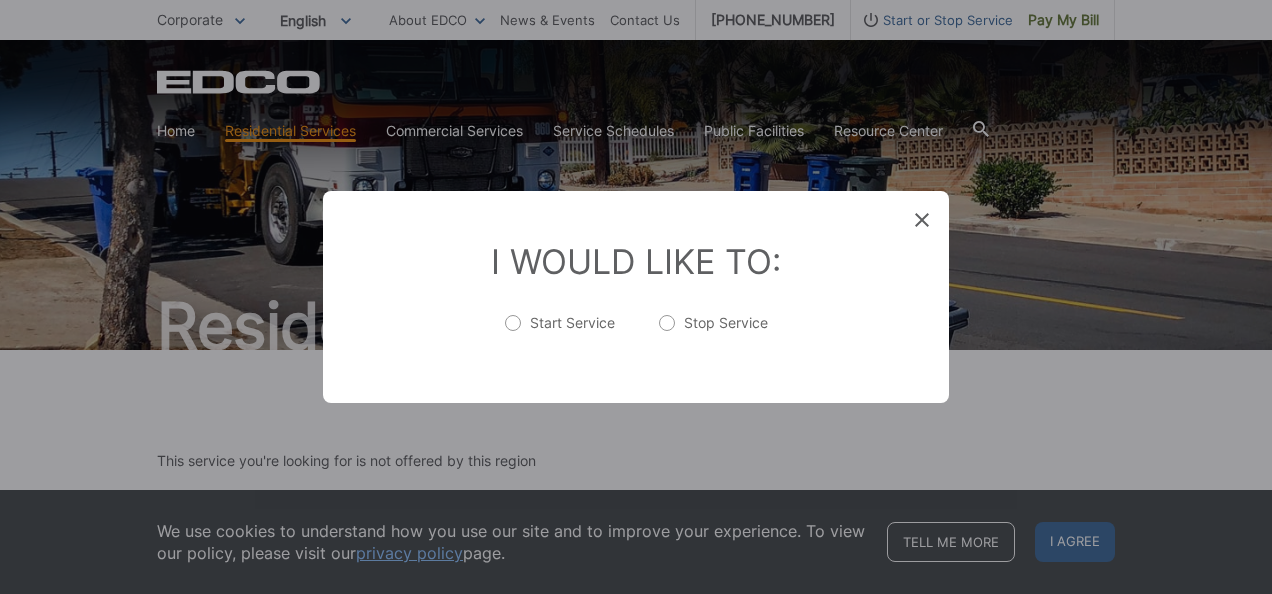 click on "Stop Service" at bounding box center [713, 333] 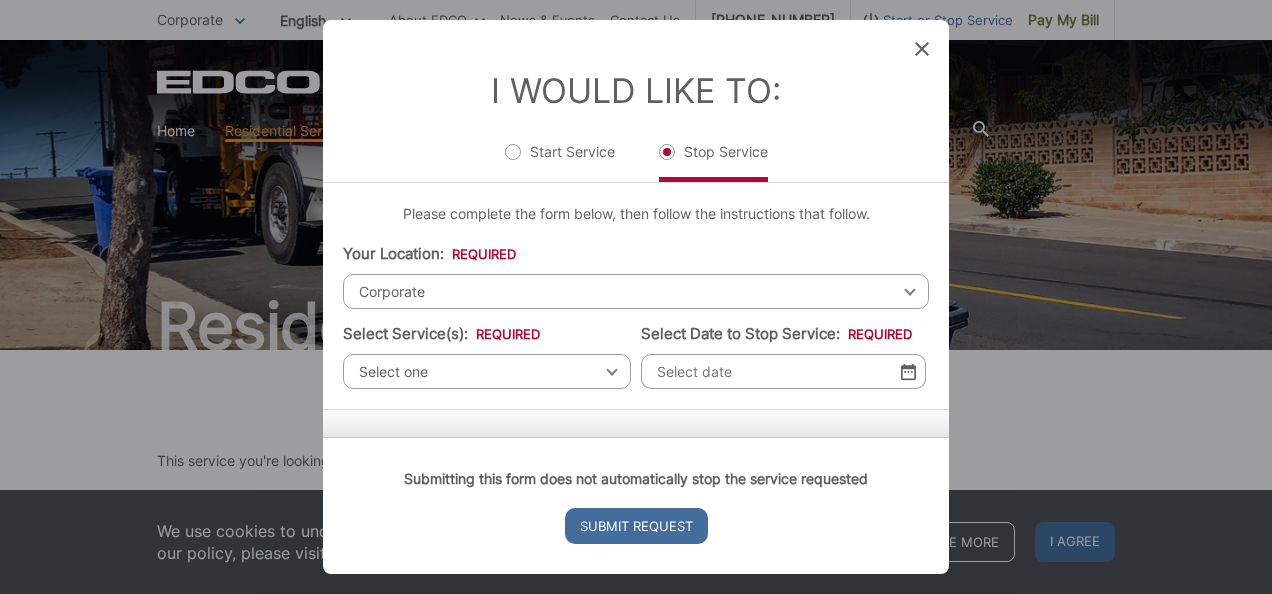 click on "Corporate" at bounding box center (636, 291) 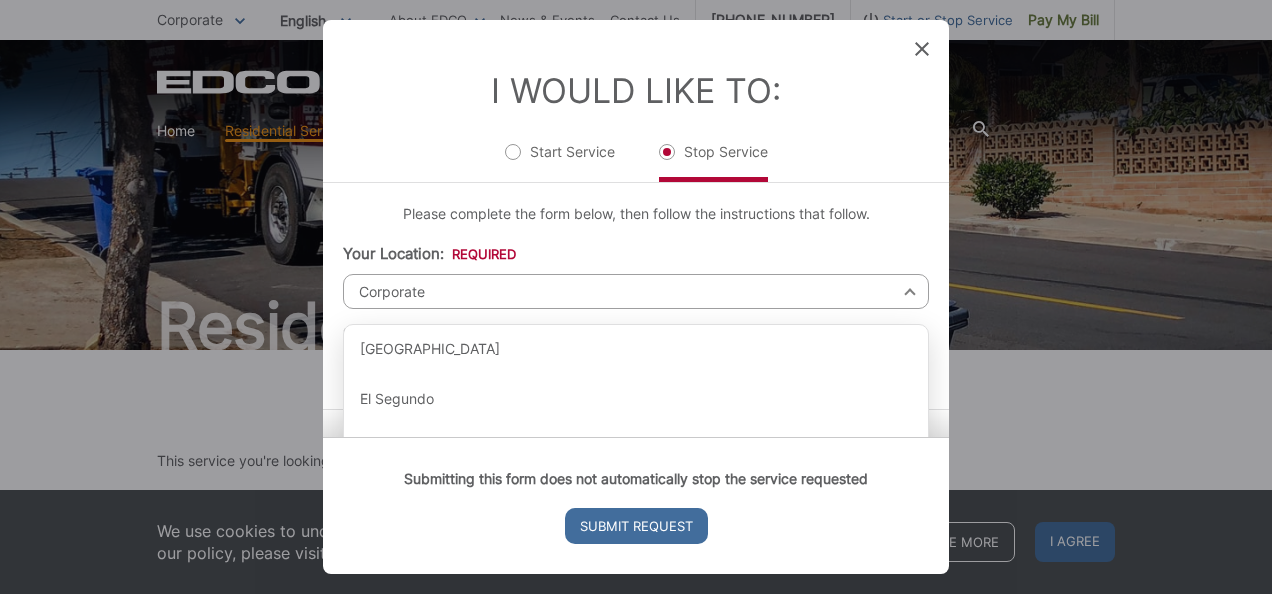 scroll, scrollTop: 729, scrollLeft: 0, axis: vertical 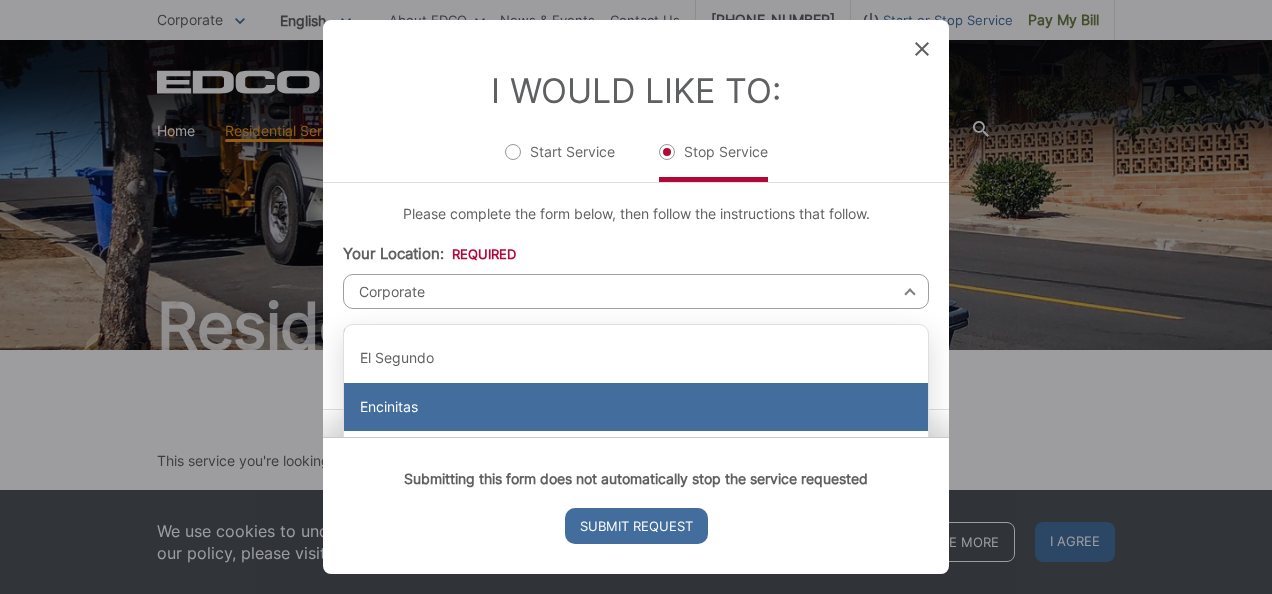 click on "Encinitas" at bounding box center (636, 407) 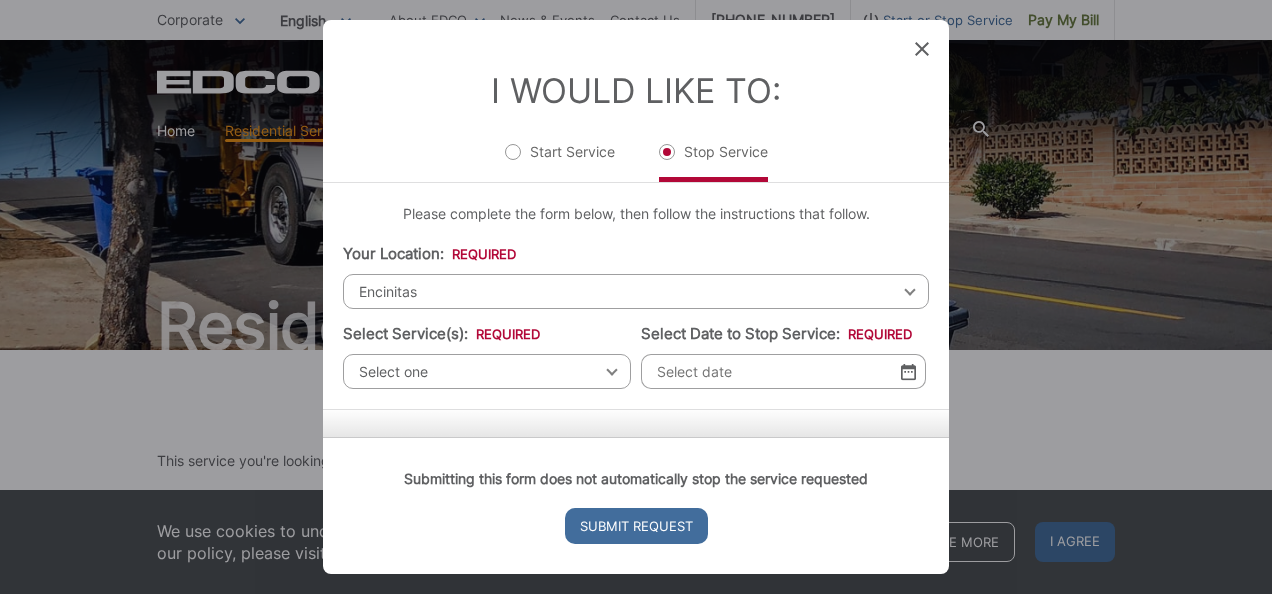 click on "Select one Select one Residential Curbside Pickup Commercial/Business Services Apartments & Condos Temporary Dumpster Service Construction & Demolition" at bounding box center [487, 371] 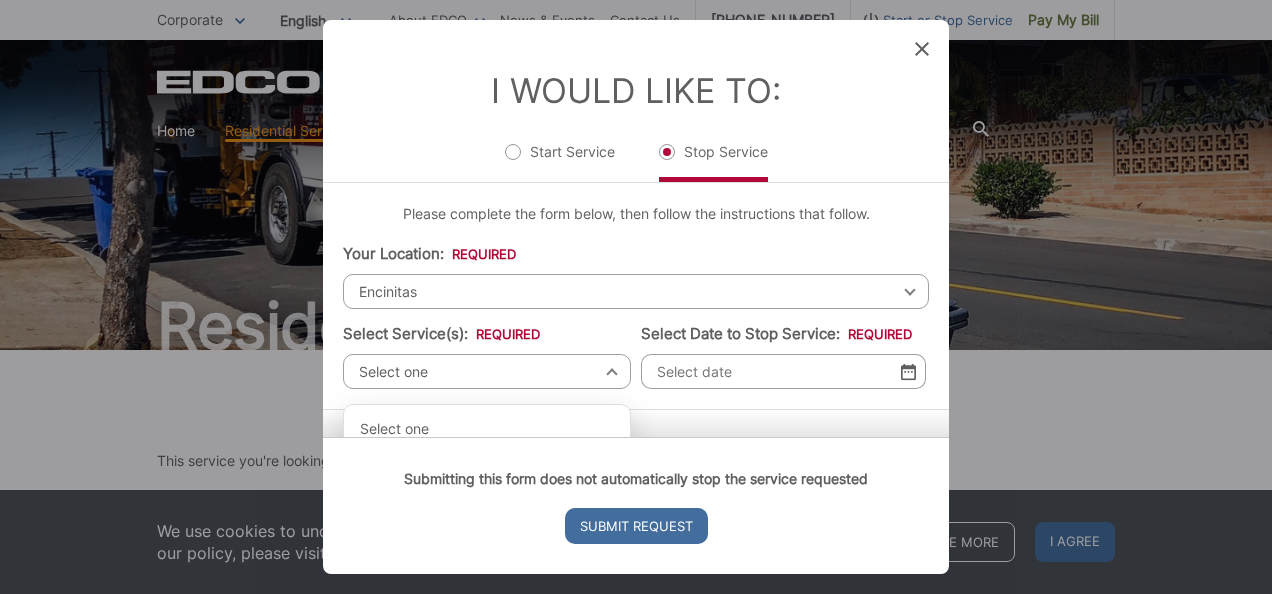 click on "Select one" at bounding box center (487, 371) 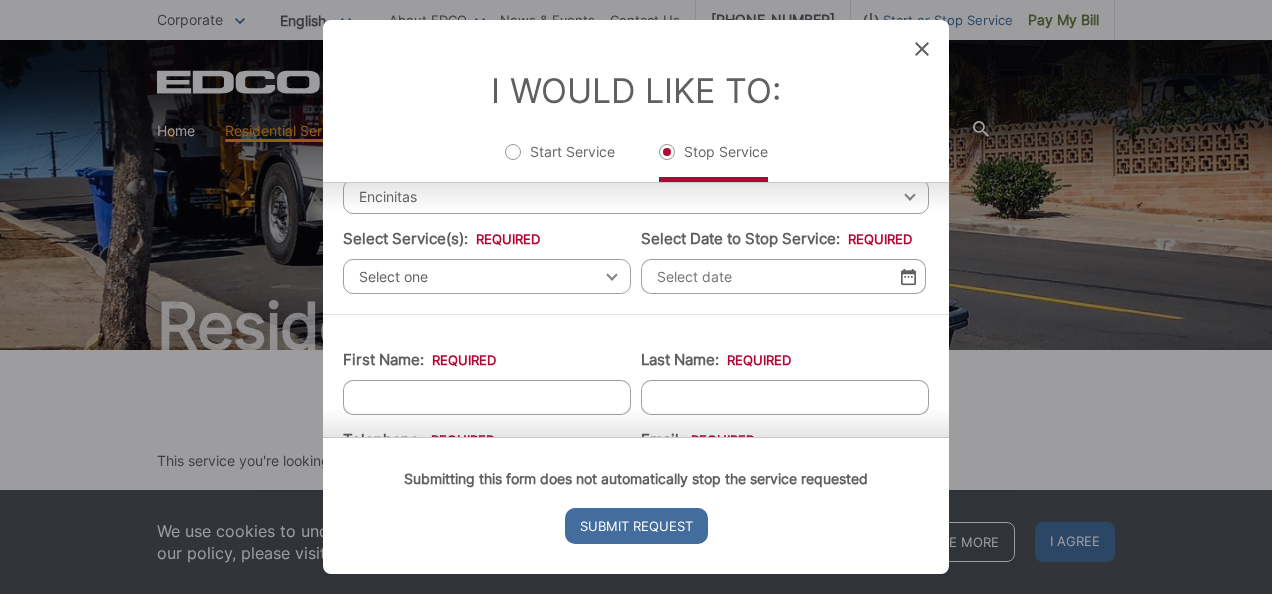 scroll, scrollTop: 84, scrollLeft: 0, axis: vertical 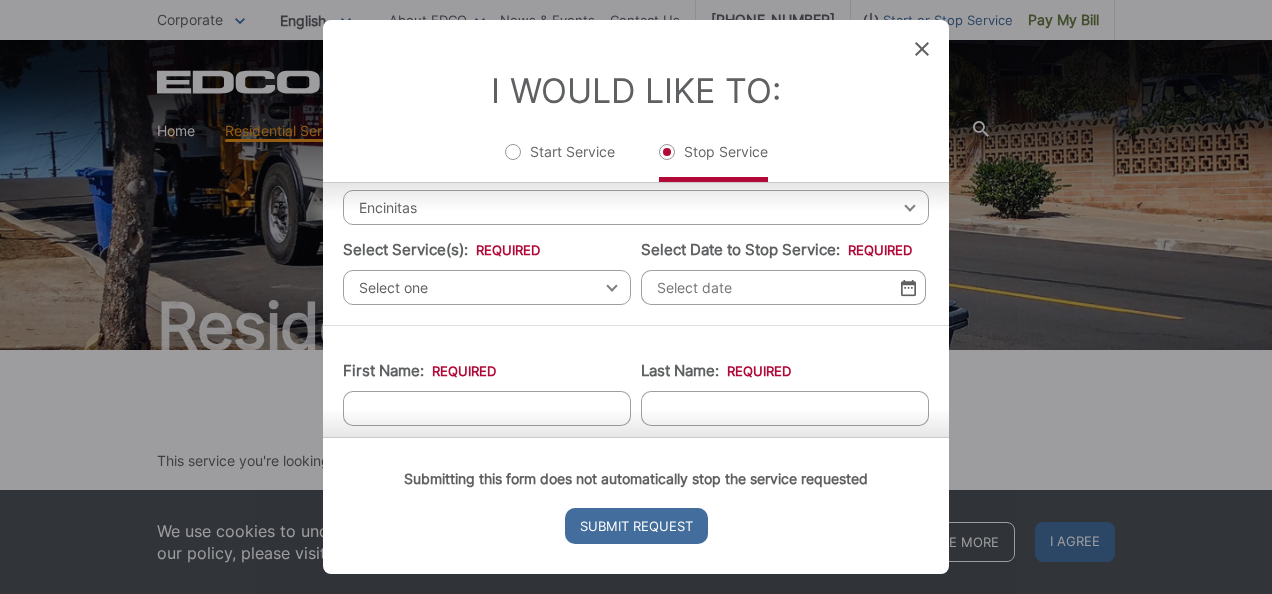 click on "Select one" at bounding box center [487, 287] 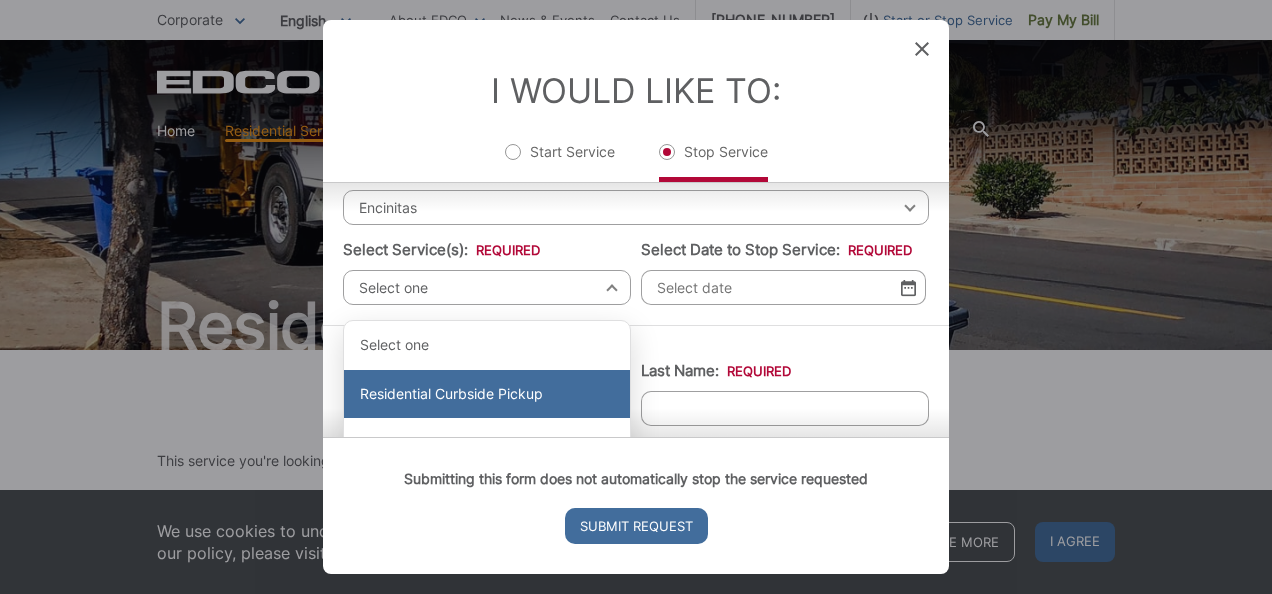 click on "Residential Curbside Pickup" at bounding box center [487, 394] 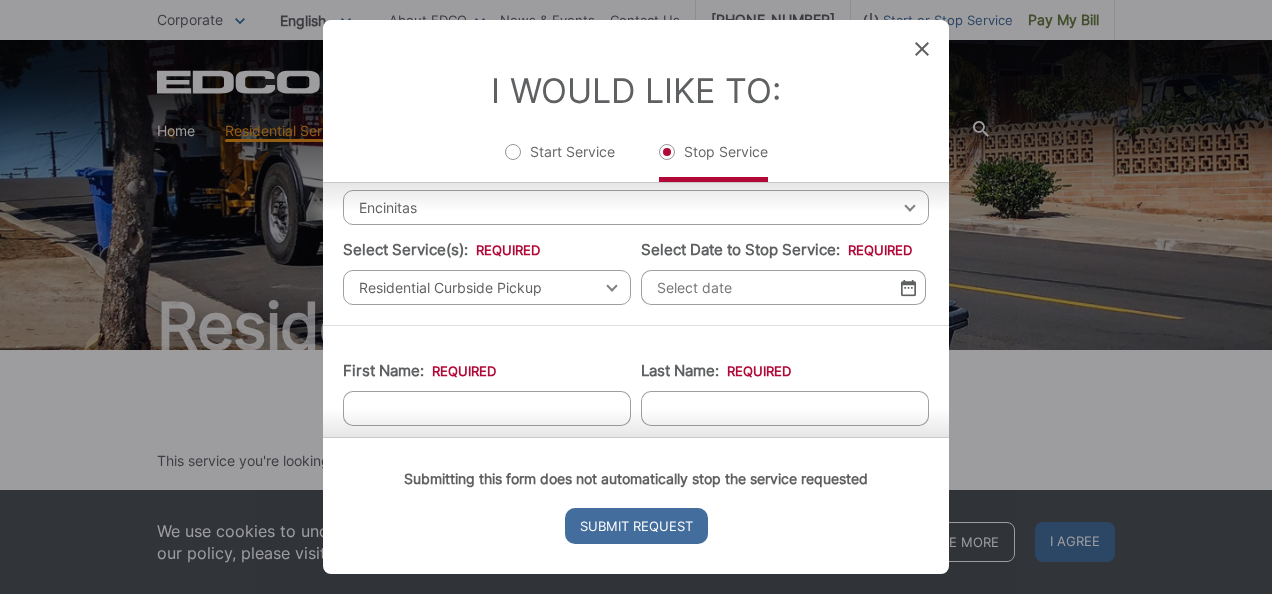 click at bounding box center (908, 287) 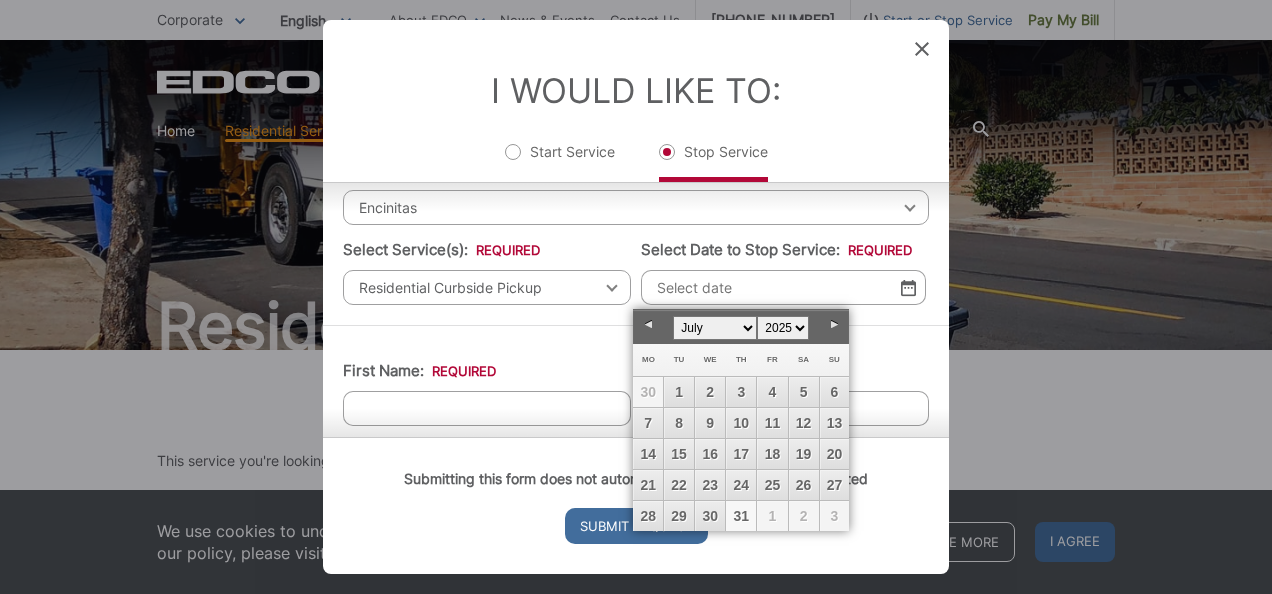 click on "31" at bounding box center (741, 516) 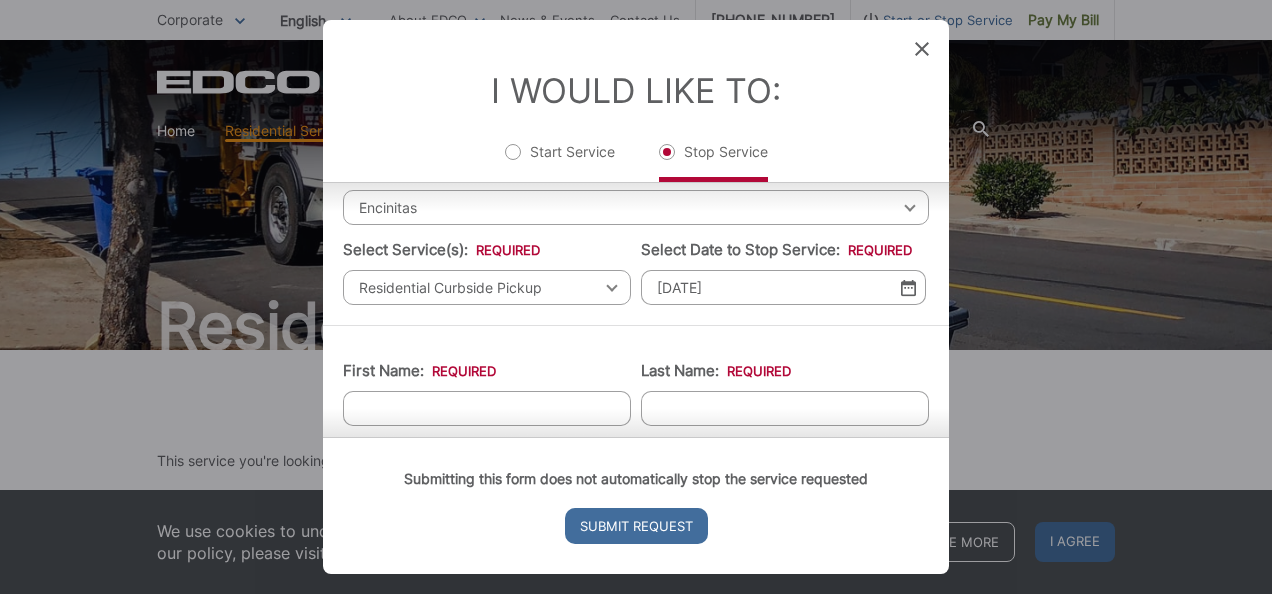 click on "Submitting this form does not automatically stop the service requested Submit Request" at bounding box center (636, 505) 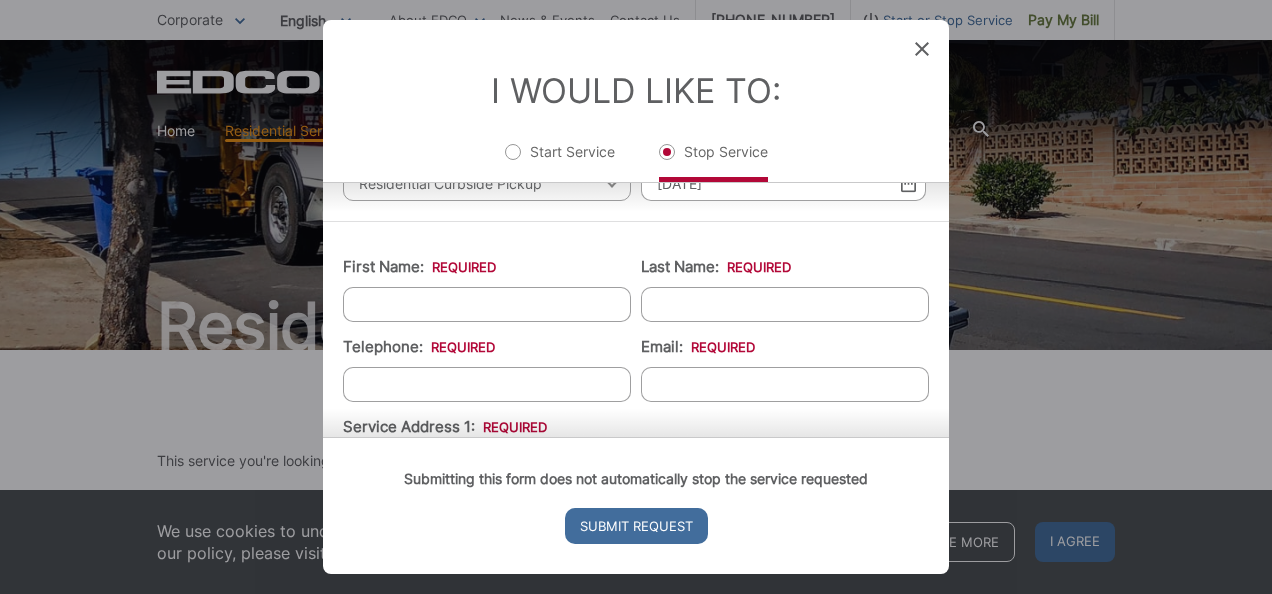 scroll, scrollTop: 185, scrollLeft: 0, axis: vertical 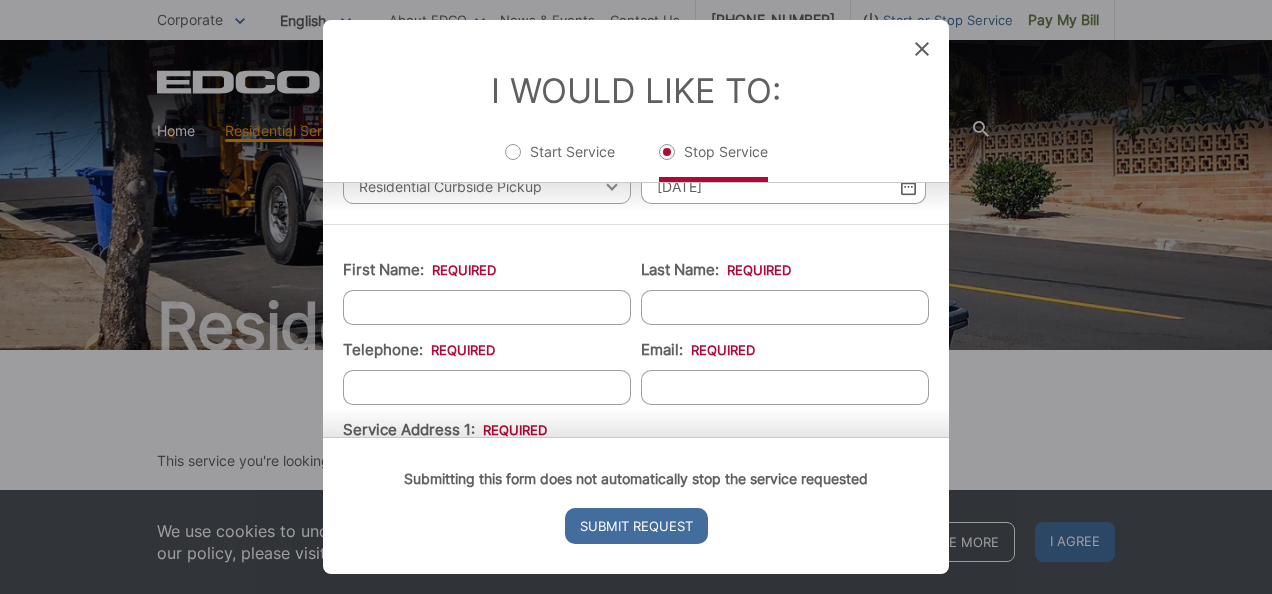 click on "First Name: *" at bounding box center [487, 307] 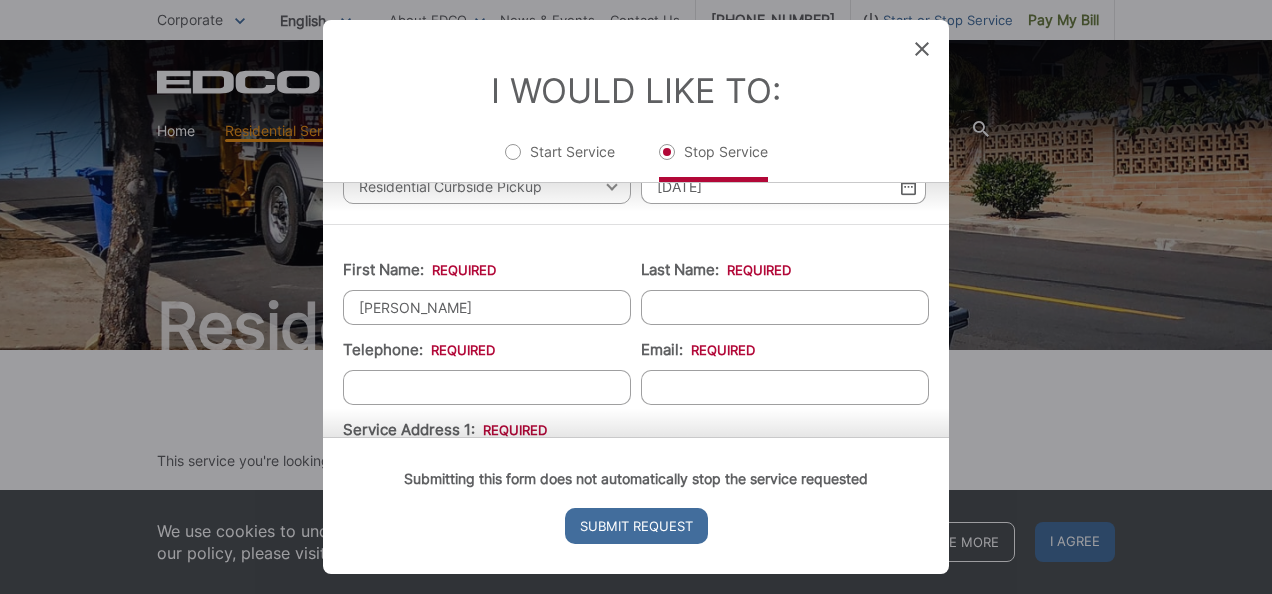 type on "Michael" 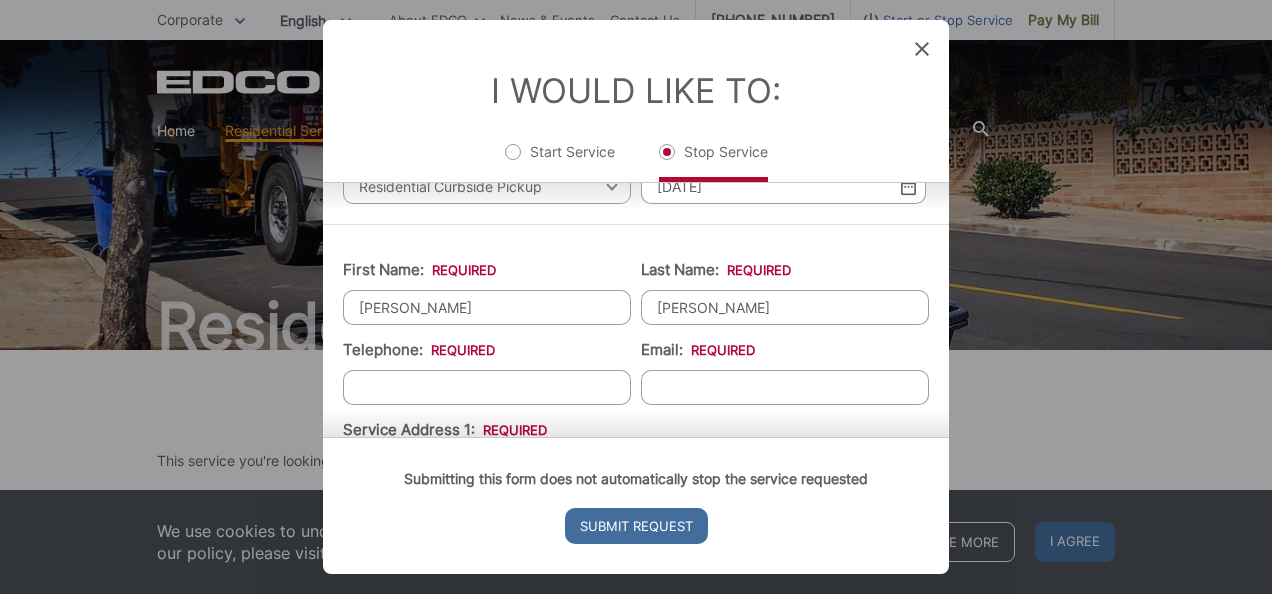 type on "Bryant" 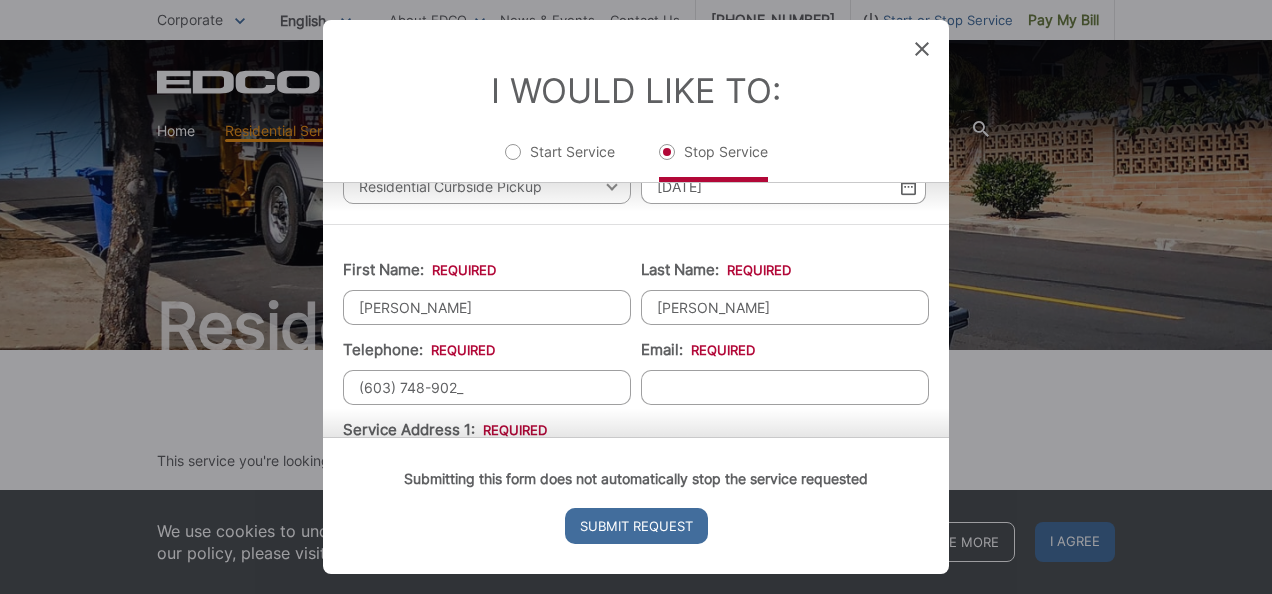 type on "(603) 748-9028" 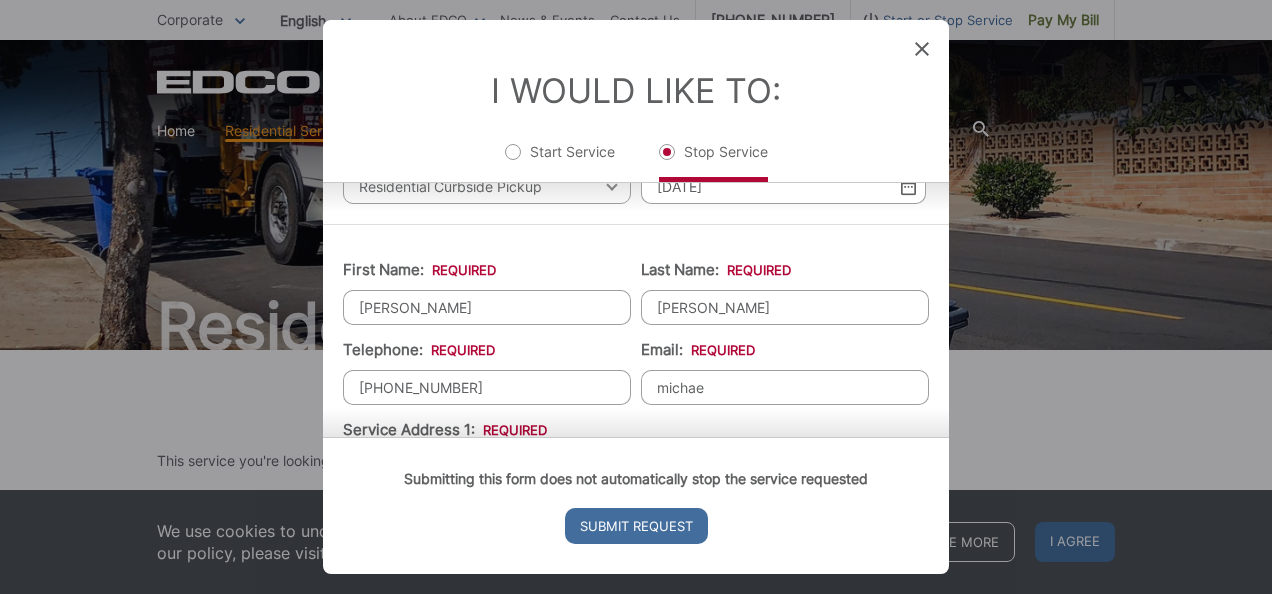 type on "michael.bryant1113@gmail.com" 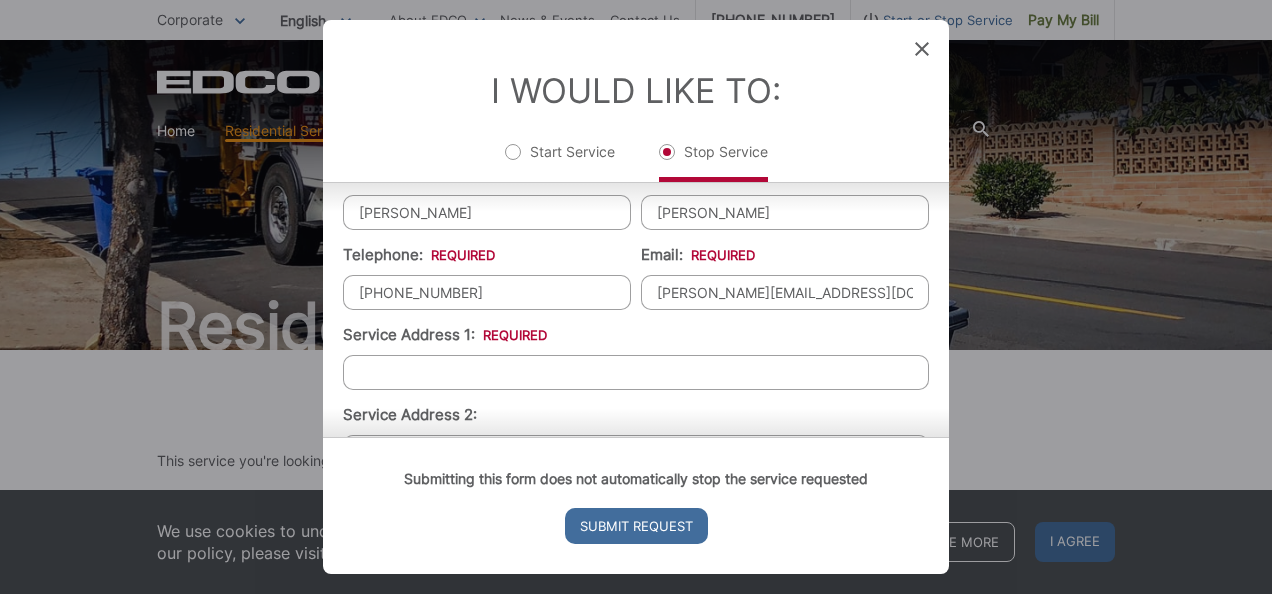 scroll, scrollTop: 289, scrollLeft: 0, axis: vertical 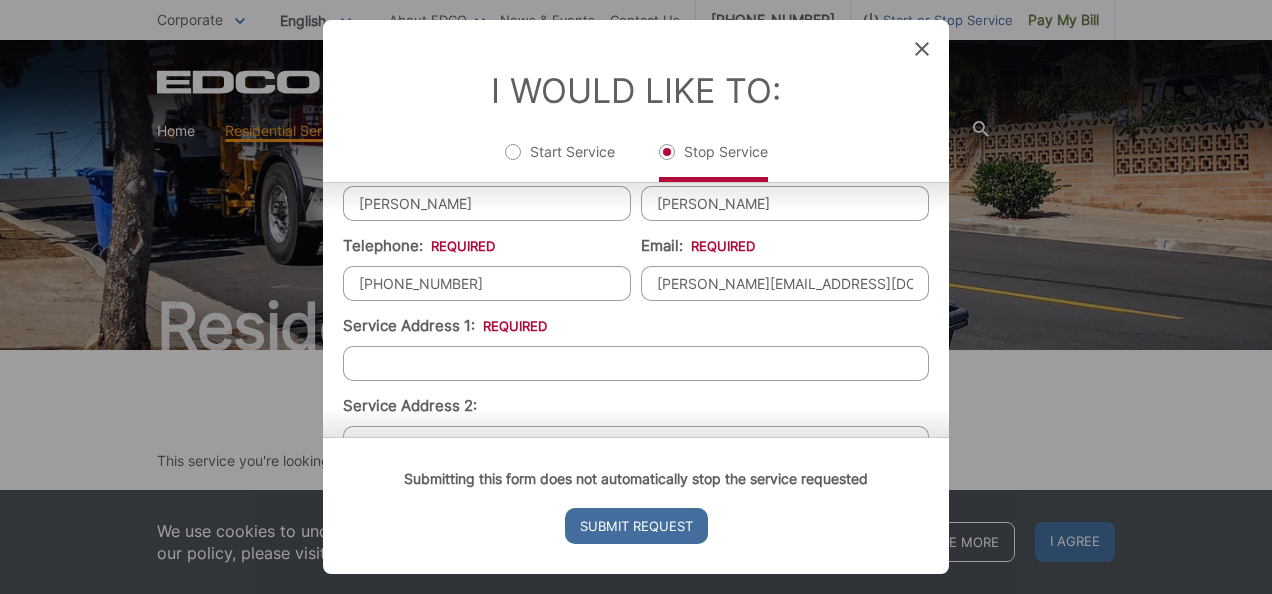 click on "Service Address 1: *" at bounding box center [636, 363] 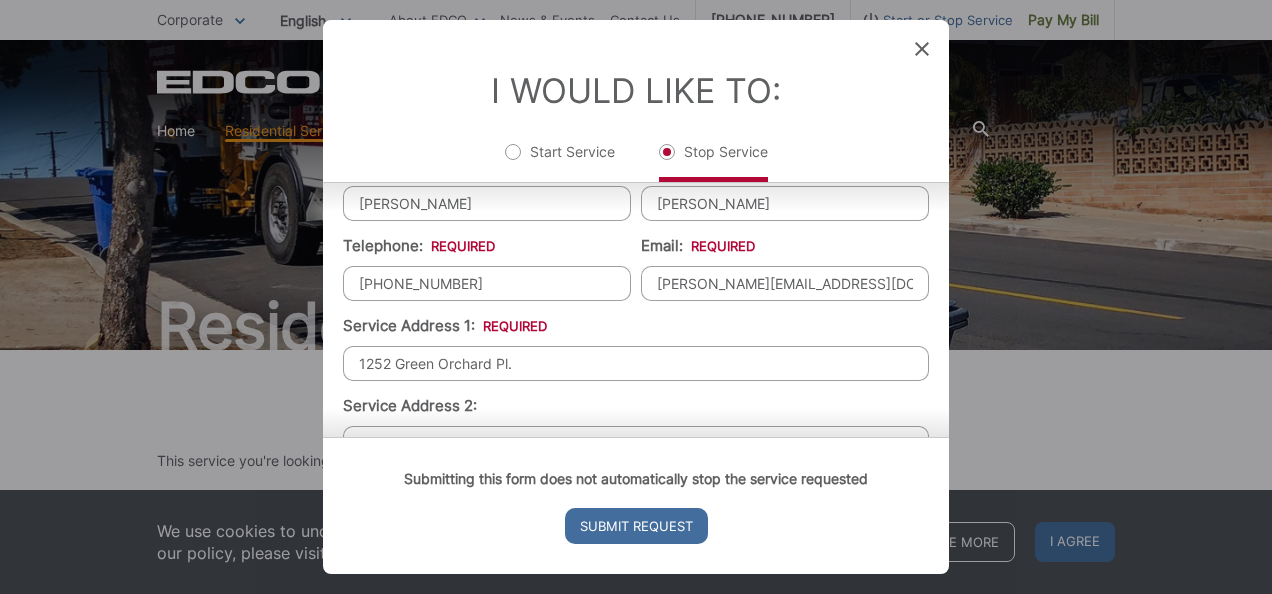 type on "1252 Green Orchard Pl." 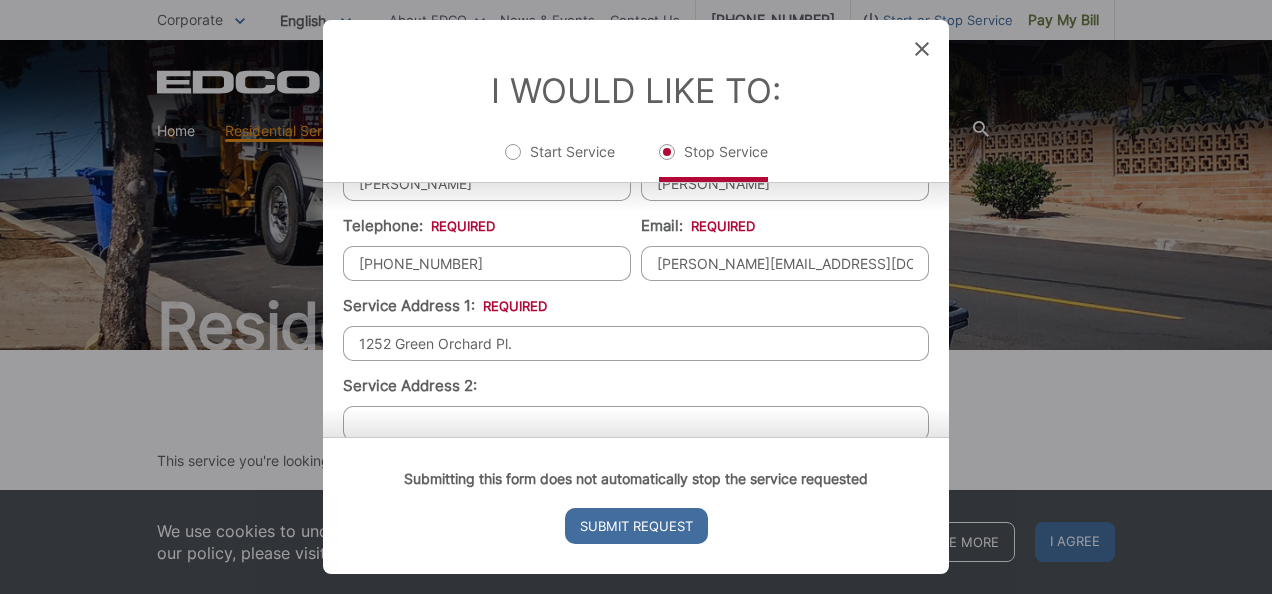scroll, scrollTop: 499, scrollLeft: 0, axis: vertical 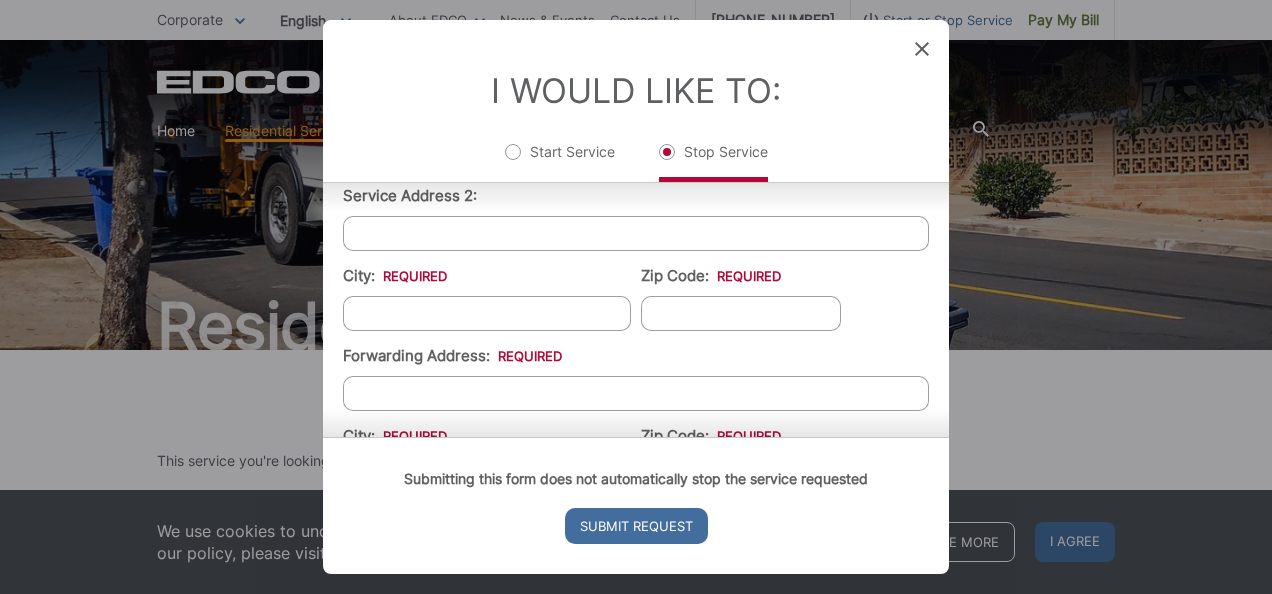 click on "Forwarding Address: *" at bounding box center [636, 393] 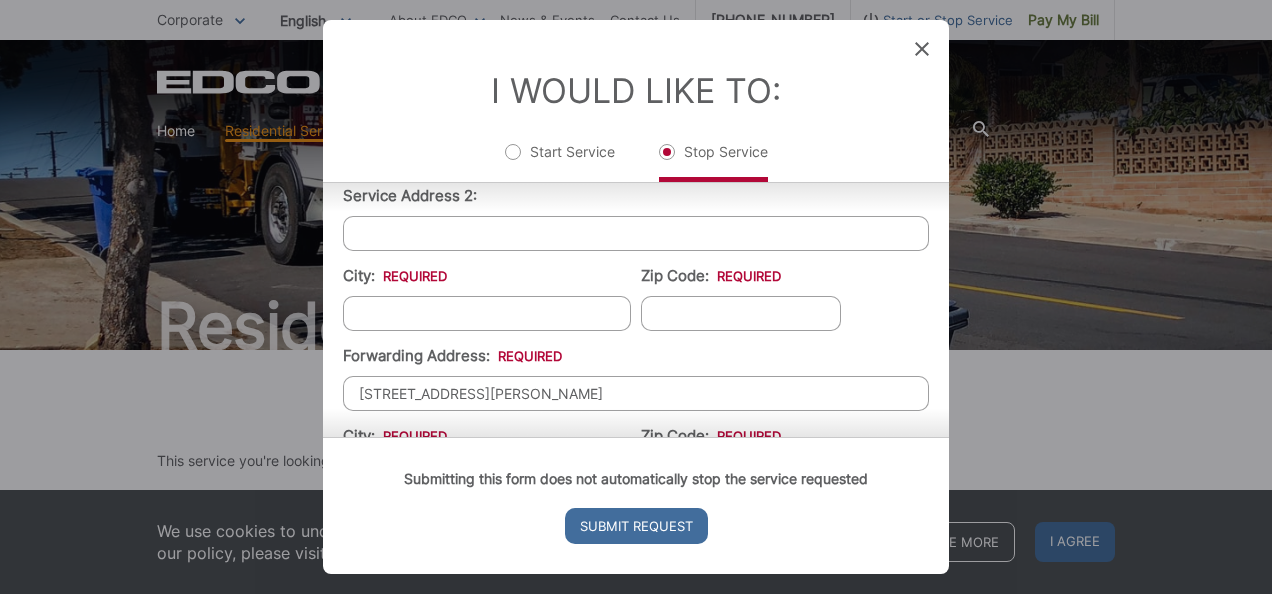 type on "3250 Miller St." 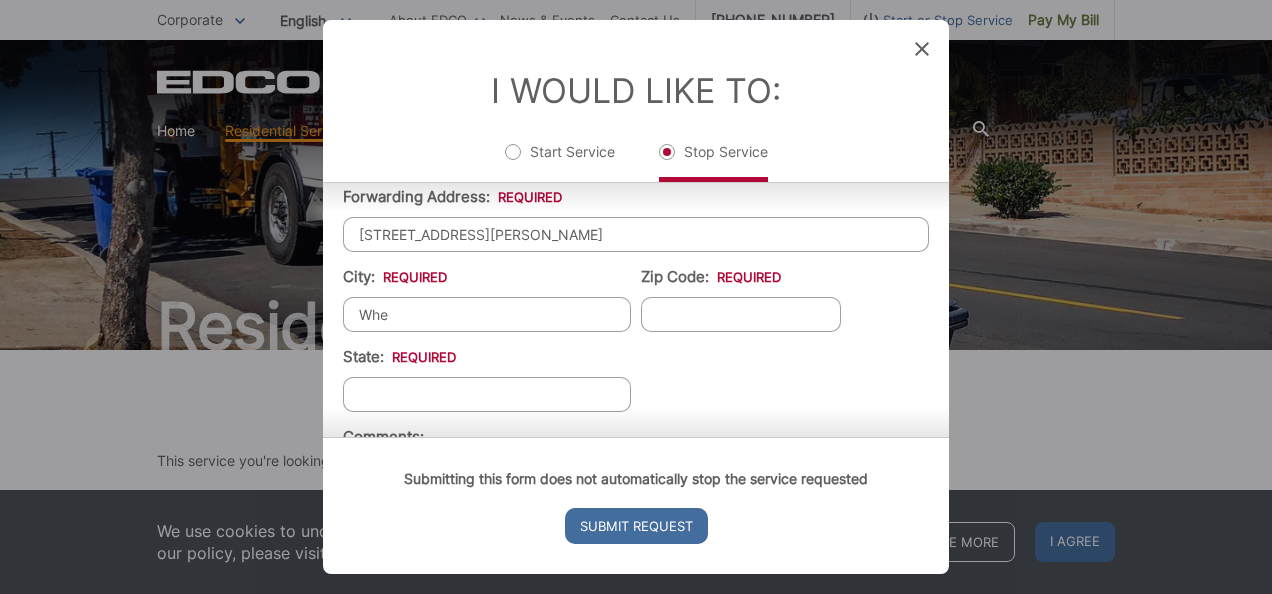 type on "Wheat Ridge" 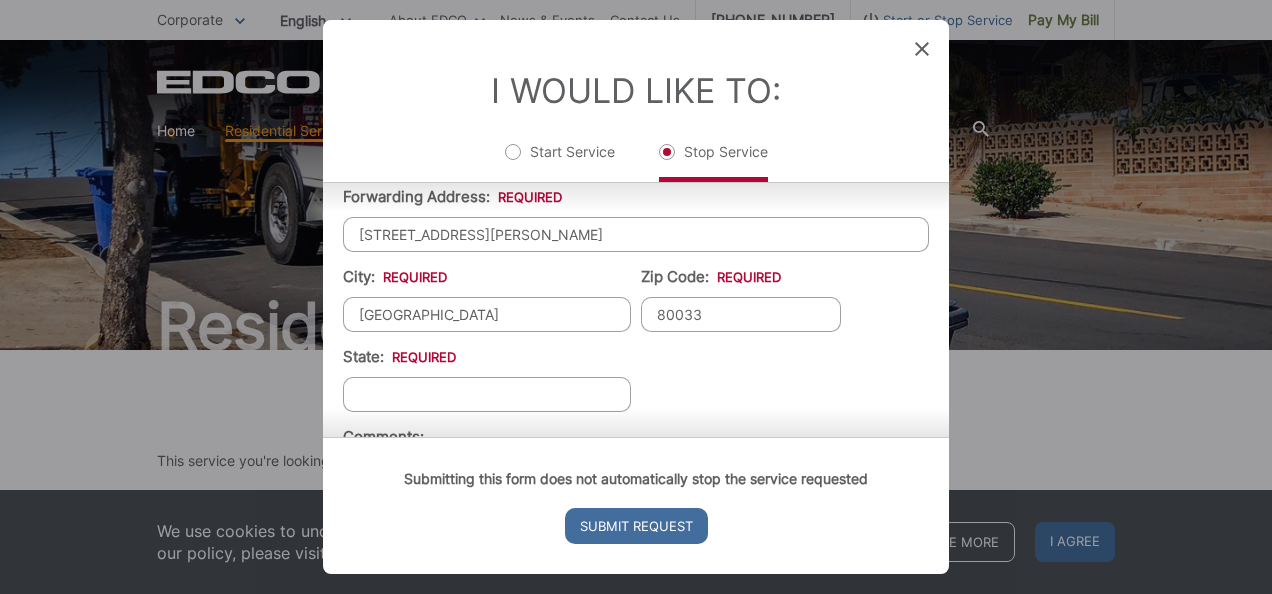 type on "80033" 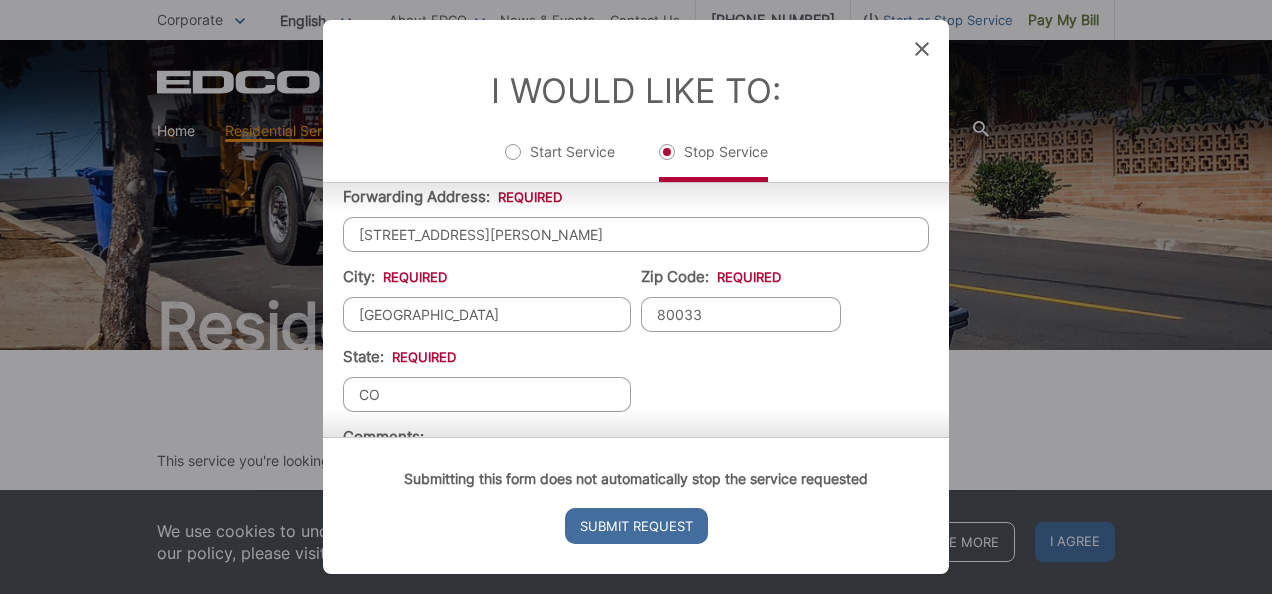 type on "CO" 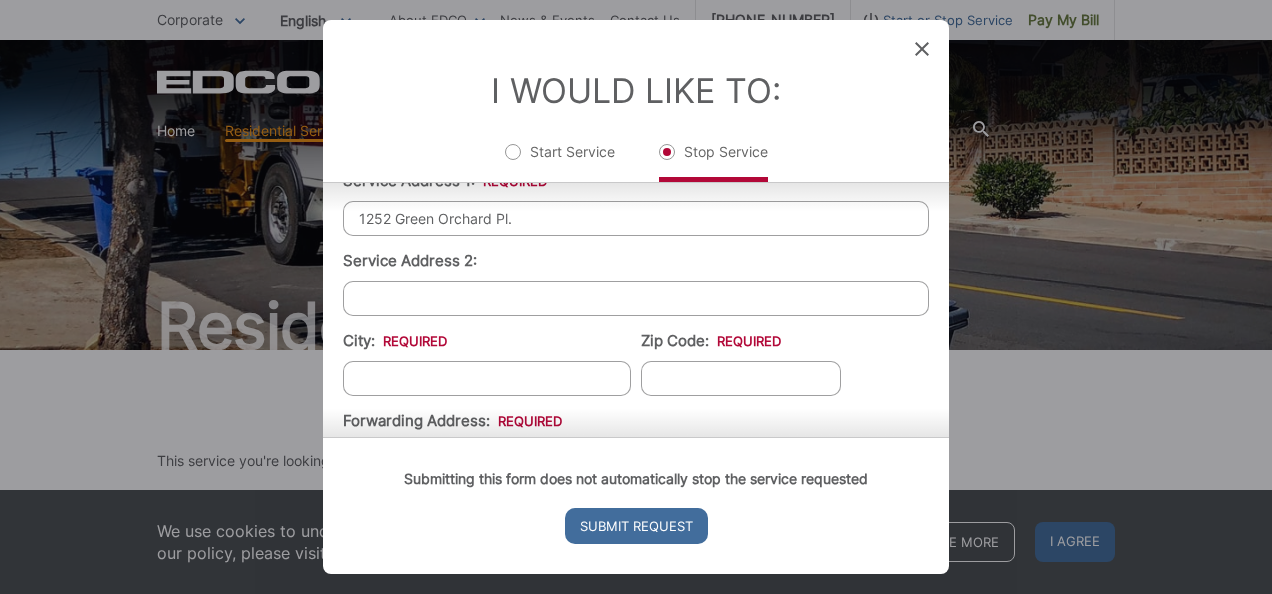 scroll, scrollTop: 438, scrollLeft: 0, axis: vertical 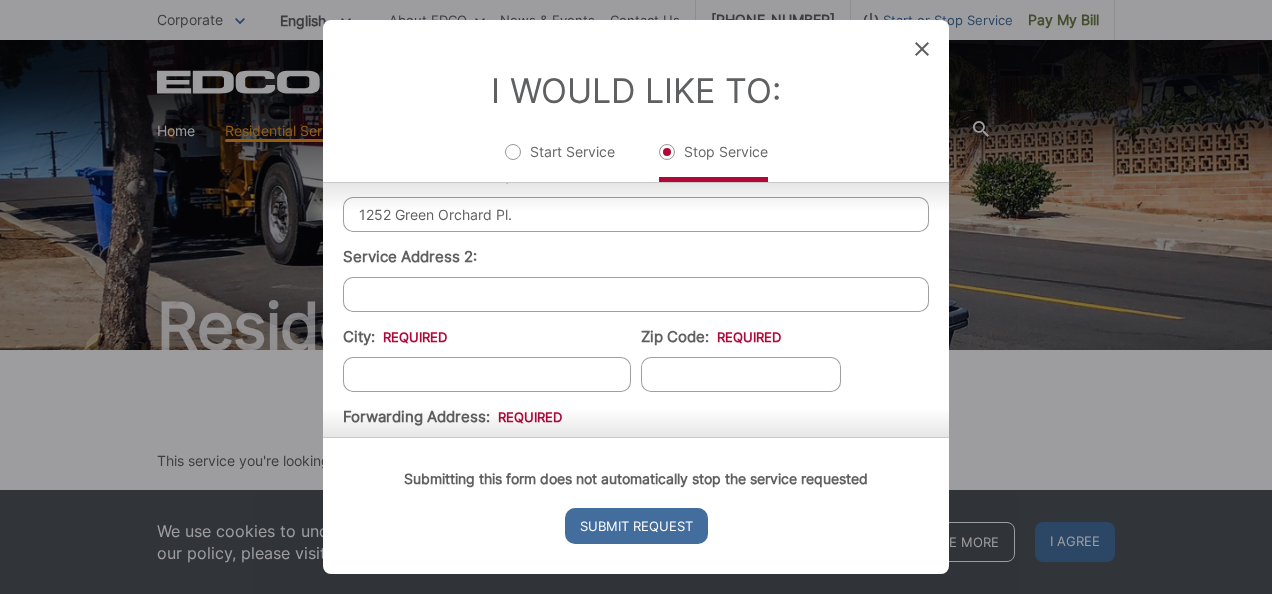 click on "City: *" at bounding box center [487, 374] 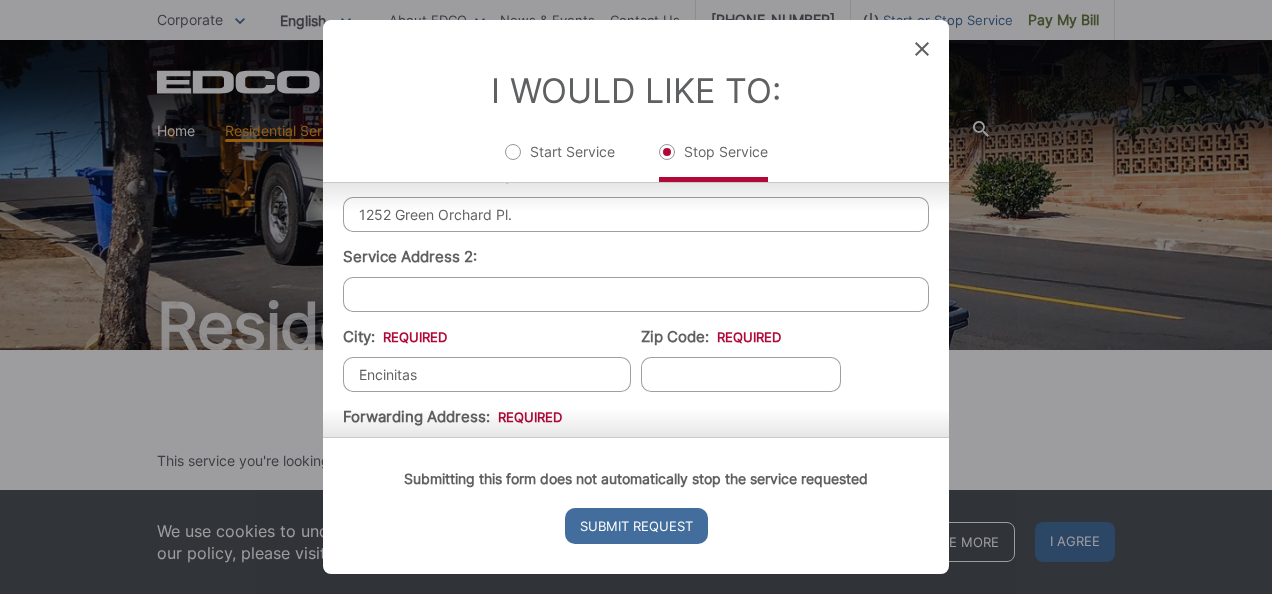 type on "Encinitas" 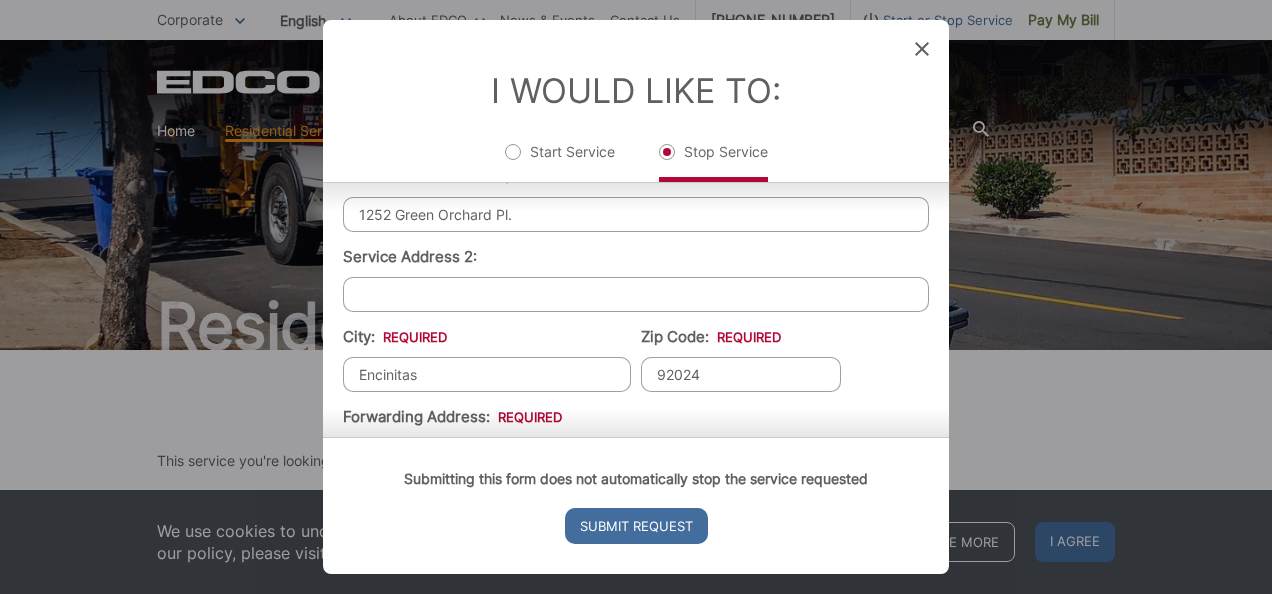 type on "92024" 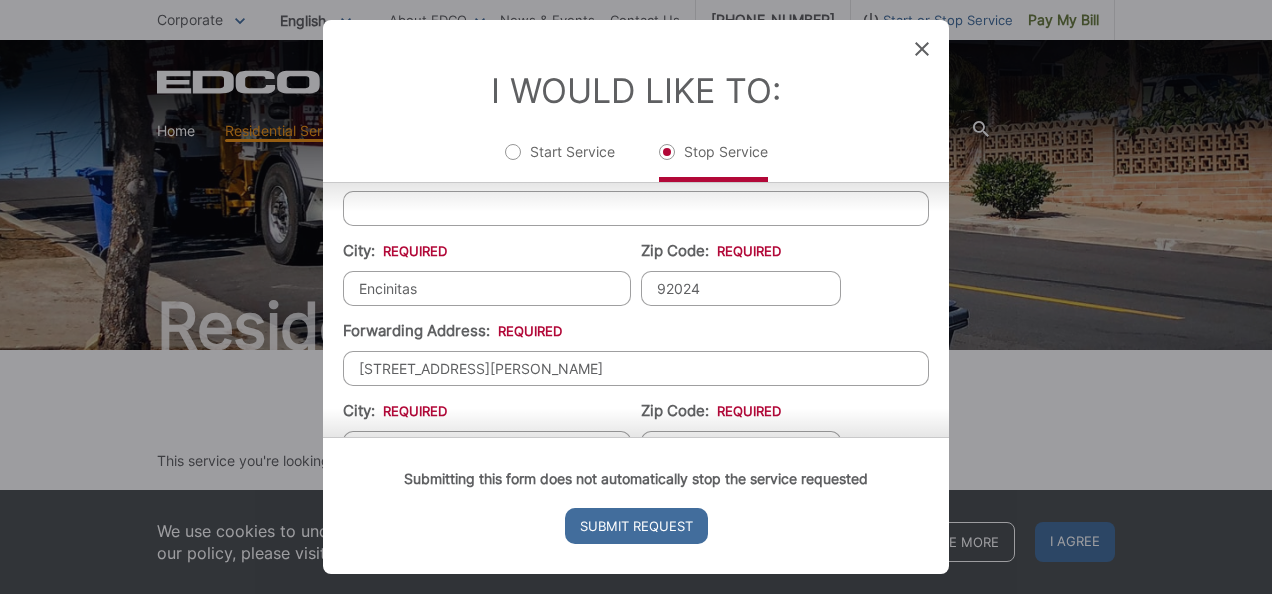 scroll, scrollTop: 525, scrollLeft: 0, axis: vertical 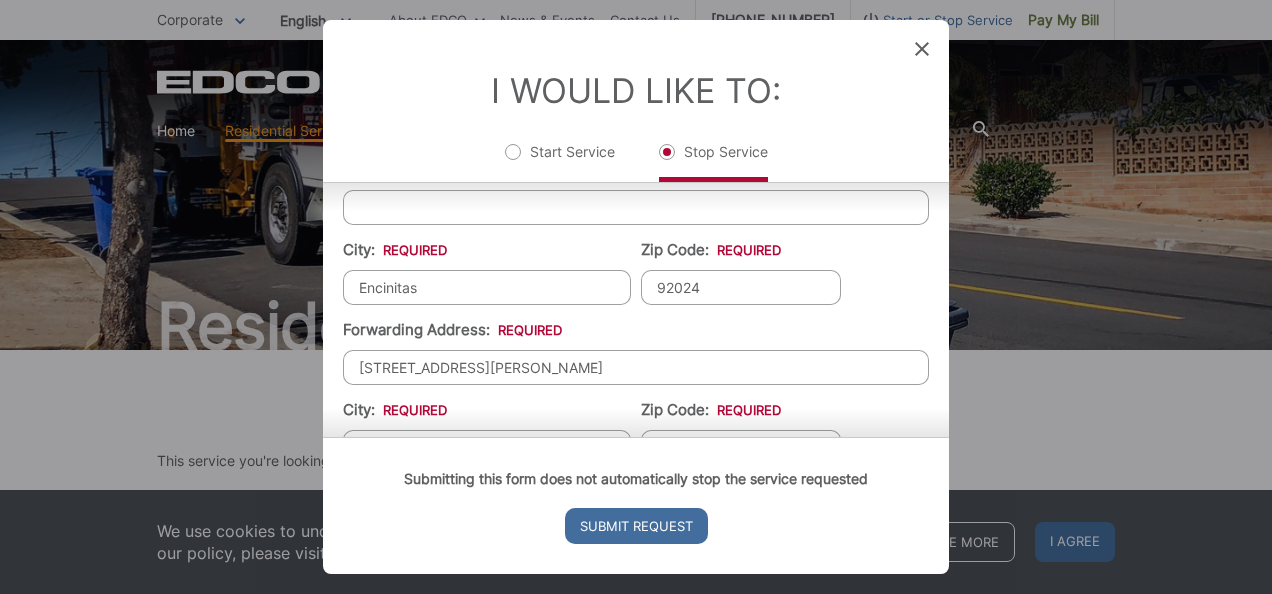 click on "92024" at bounding box center [741, 287] 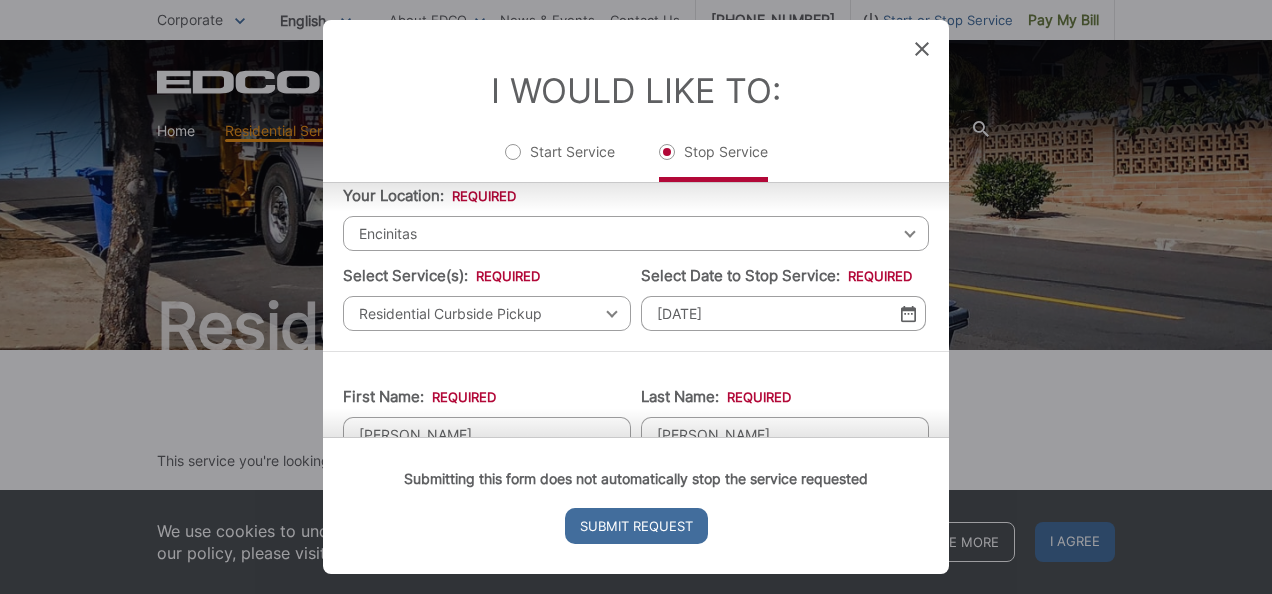 scroll, scrollTop: 56, scrollLeft: 0, axis: vertical 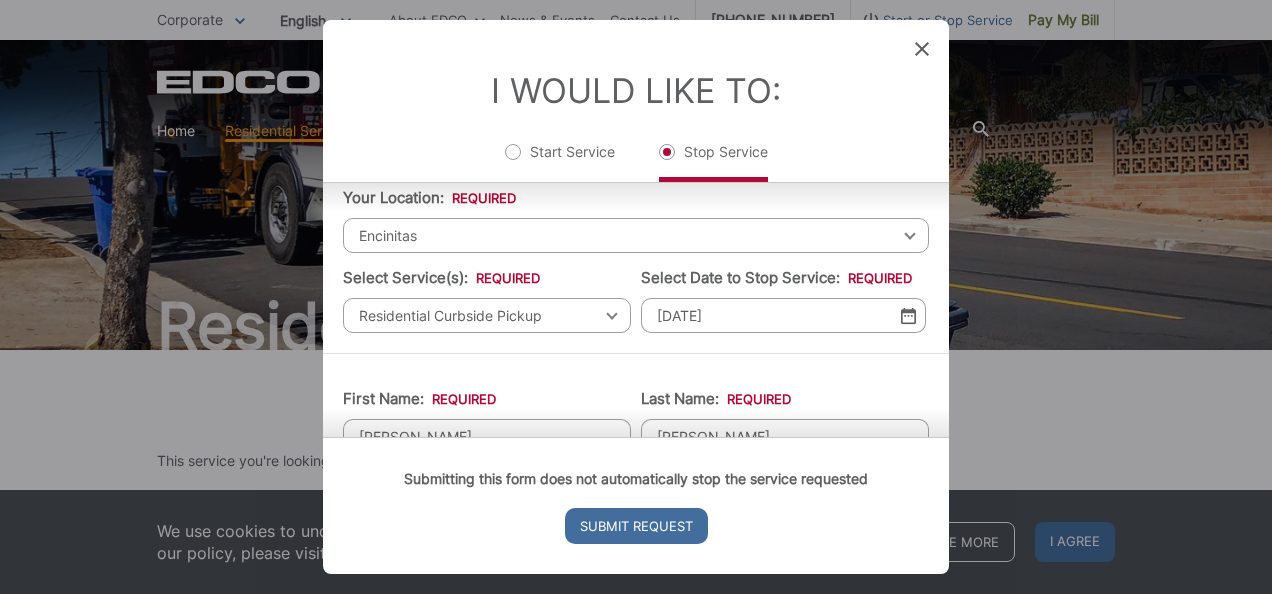 click at bounding box center (908, 315) 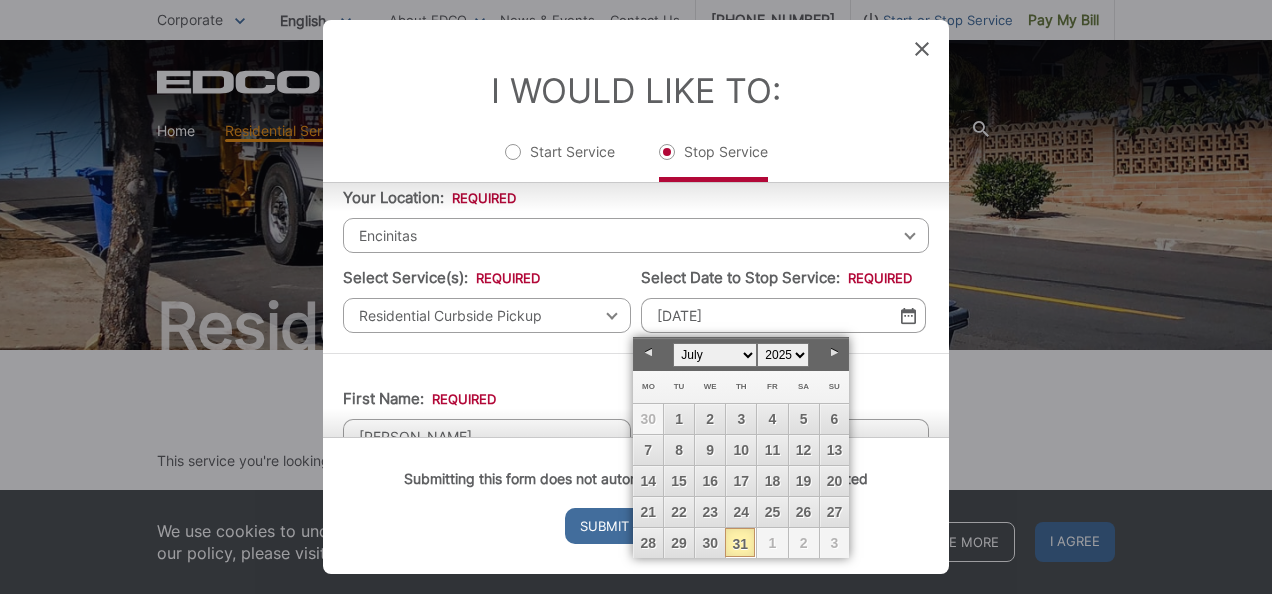 click on "1" at bounding box center (772, 543) 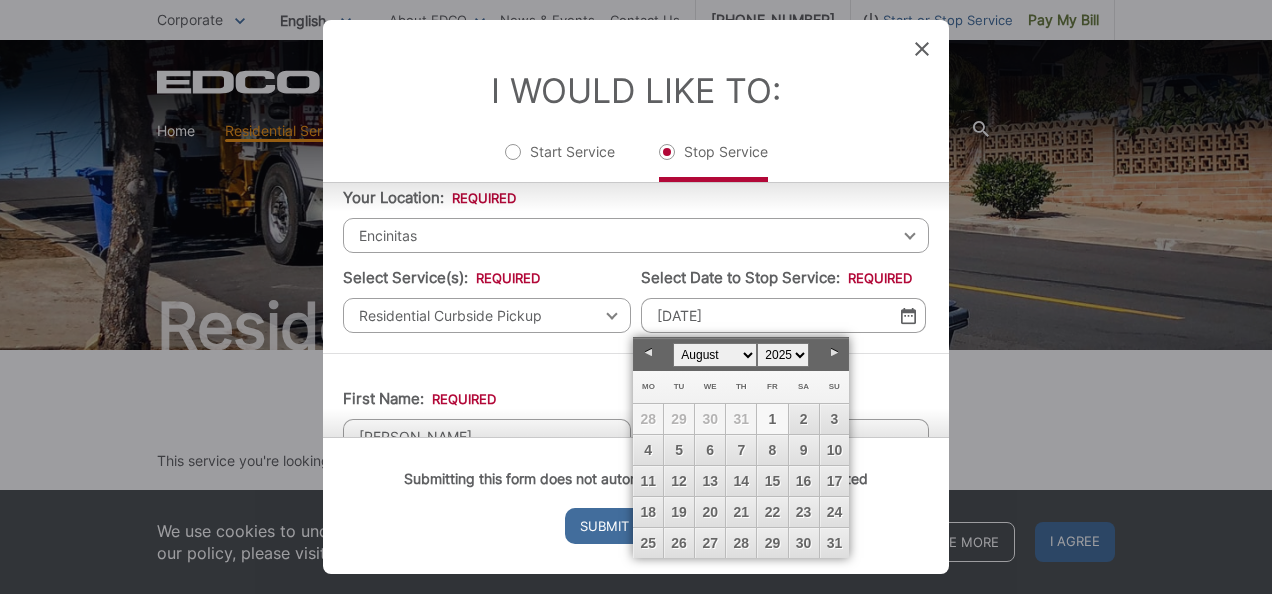 click on "1" at bounding box center [772, 419] 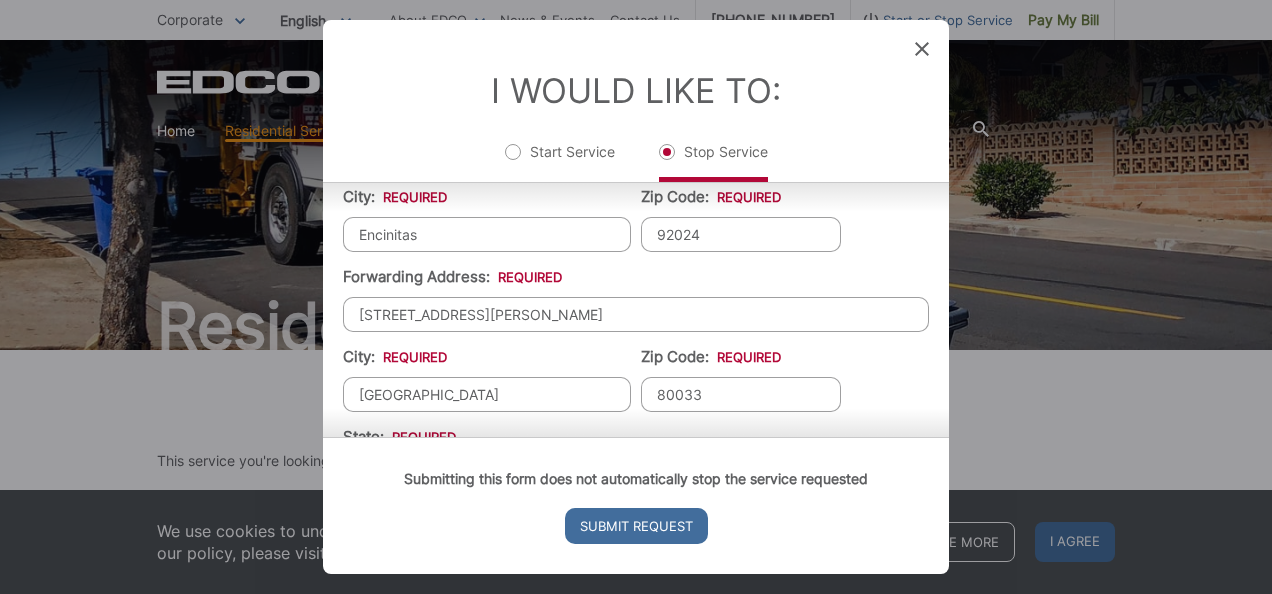 scroll, scrollTop: 578, scrollLeft: 0, axis: vertical 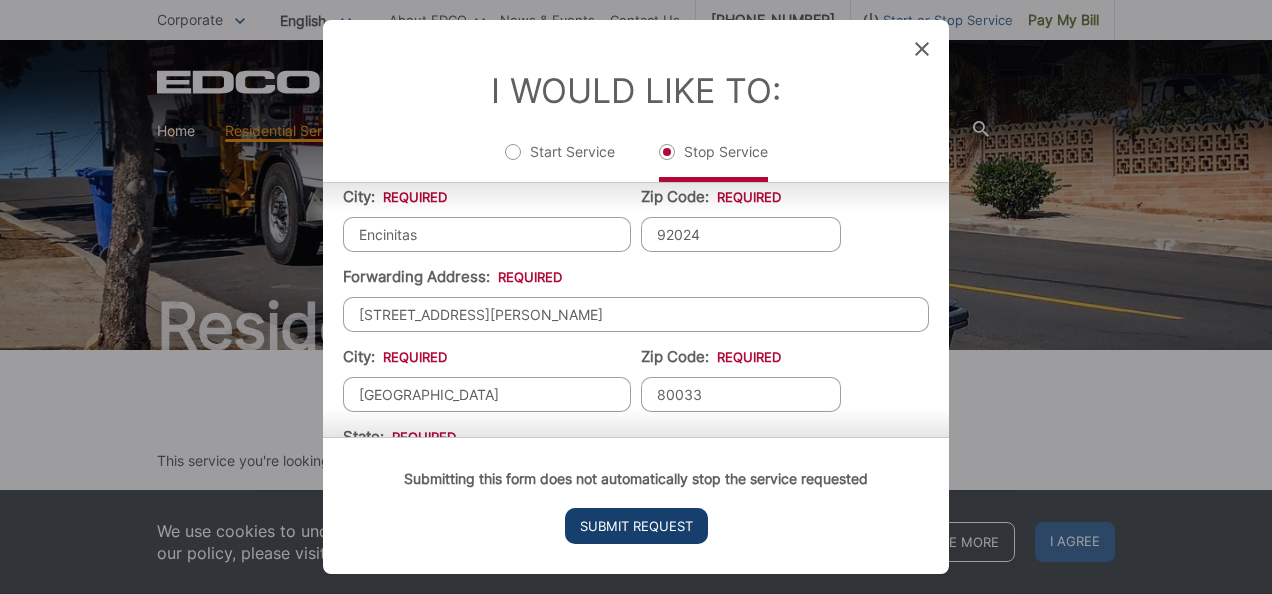 click on "Submit Request" at bounding box center (636, 526) 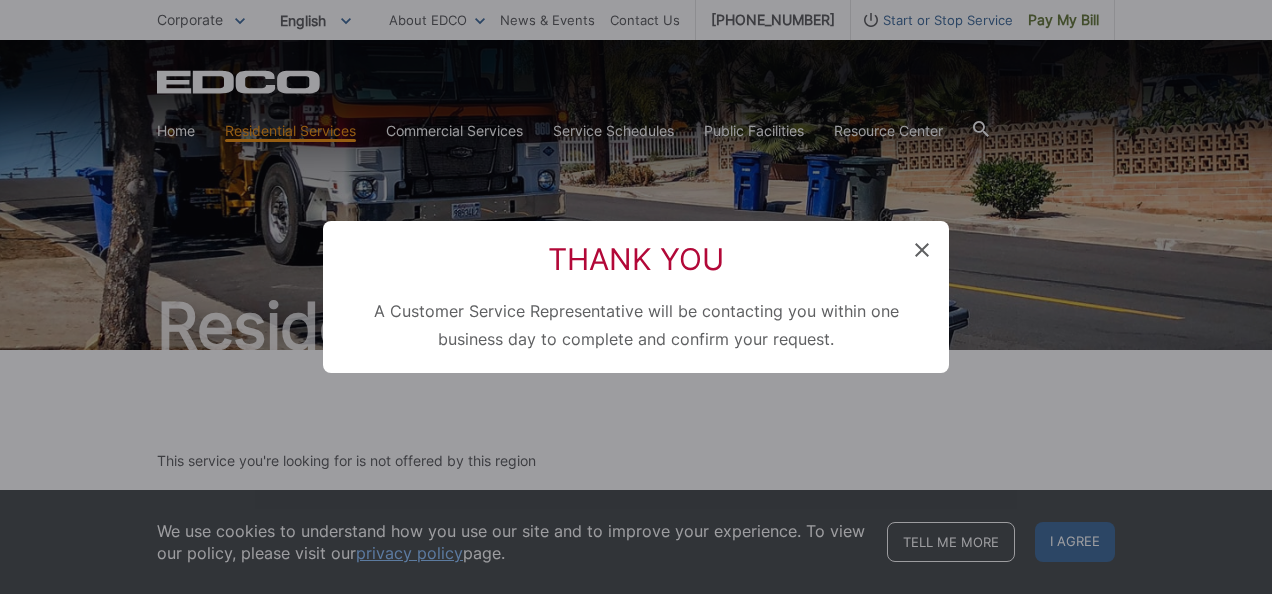scroll, scrollTop: 121, scrollLeft: 0, axis: vertical 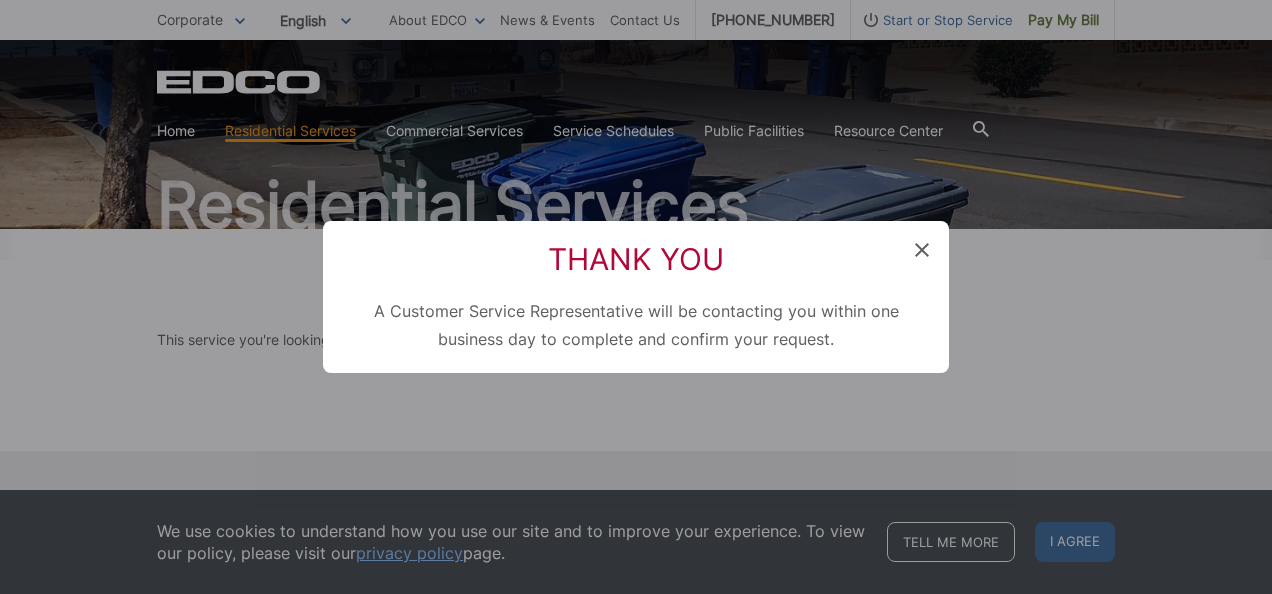 click 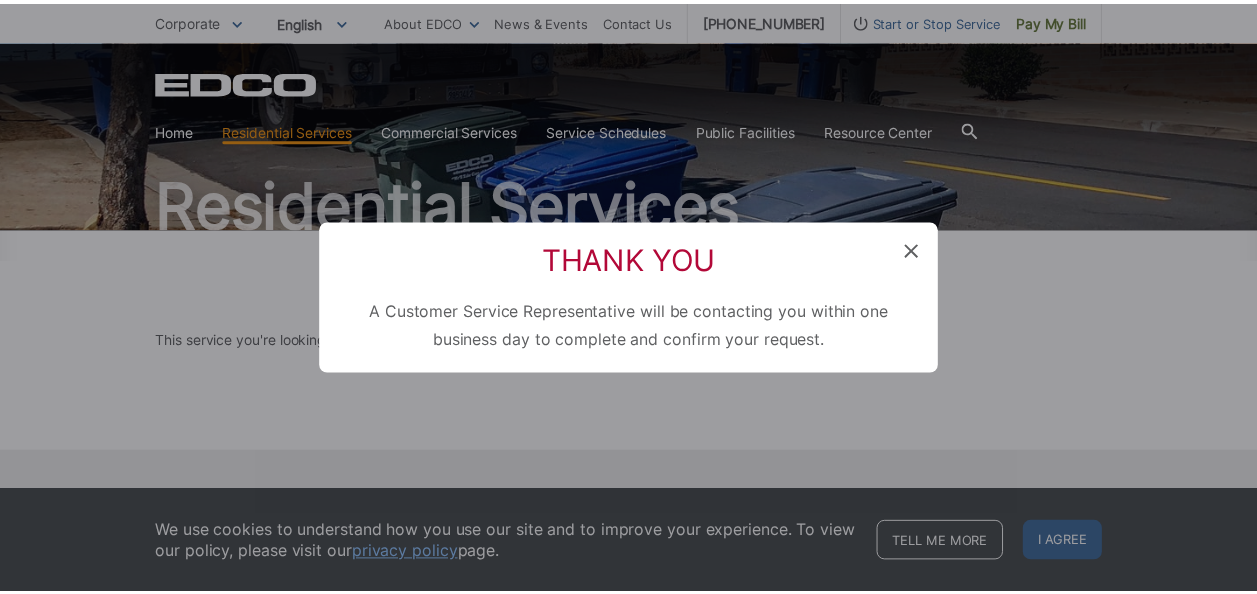 scroll, scrollTop: 0, scrollLeft: 0, axis: both 